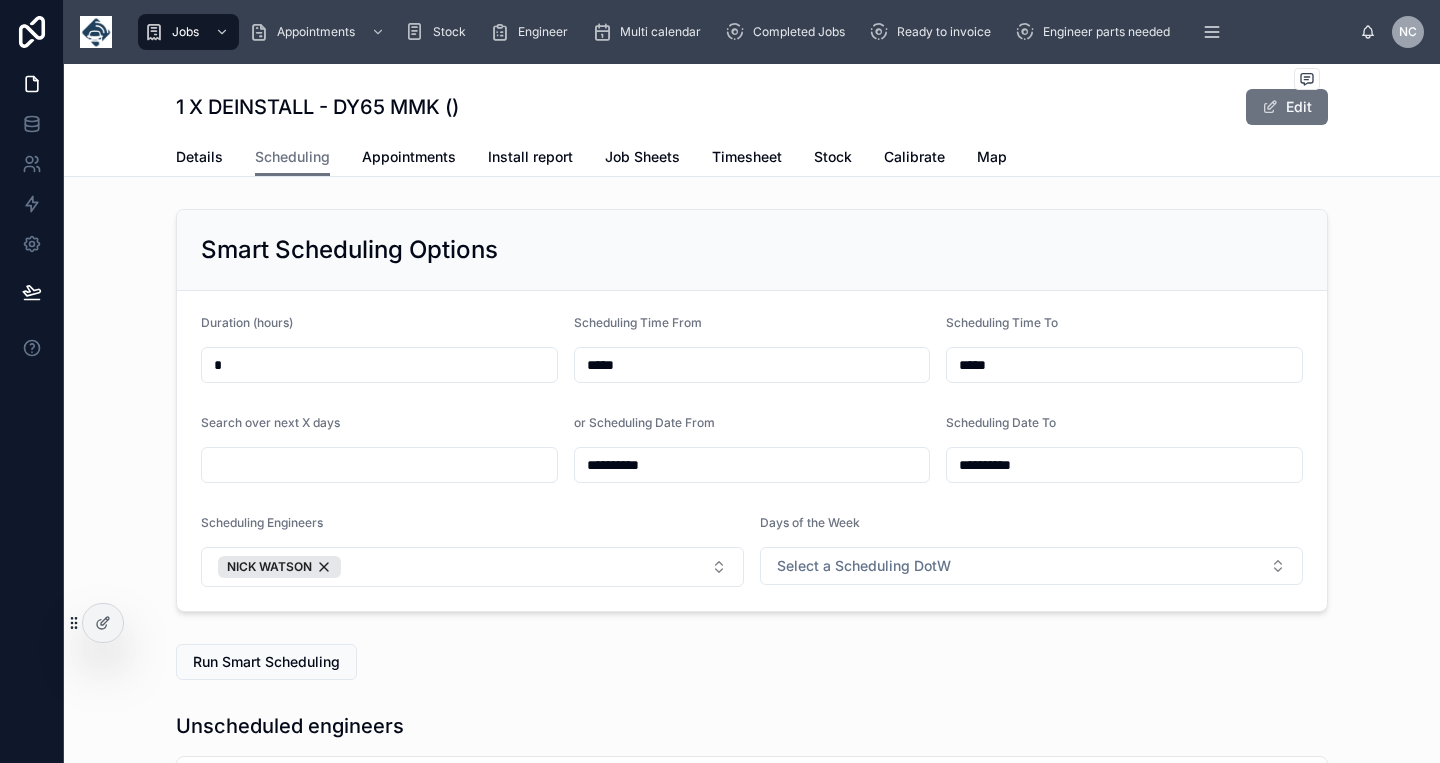 scroll, scrollTop: 0, scrollLeft: 0, axis: both 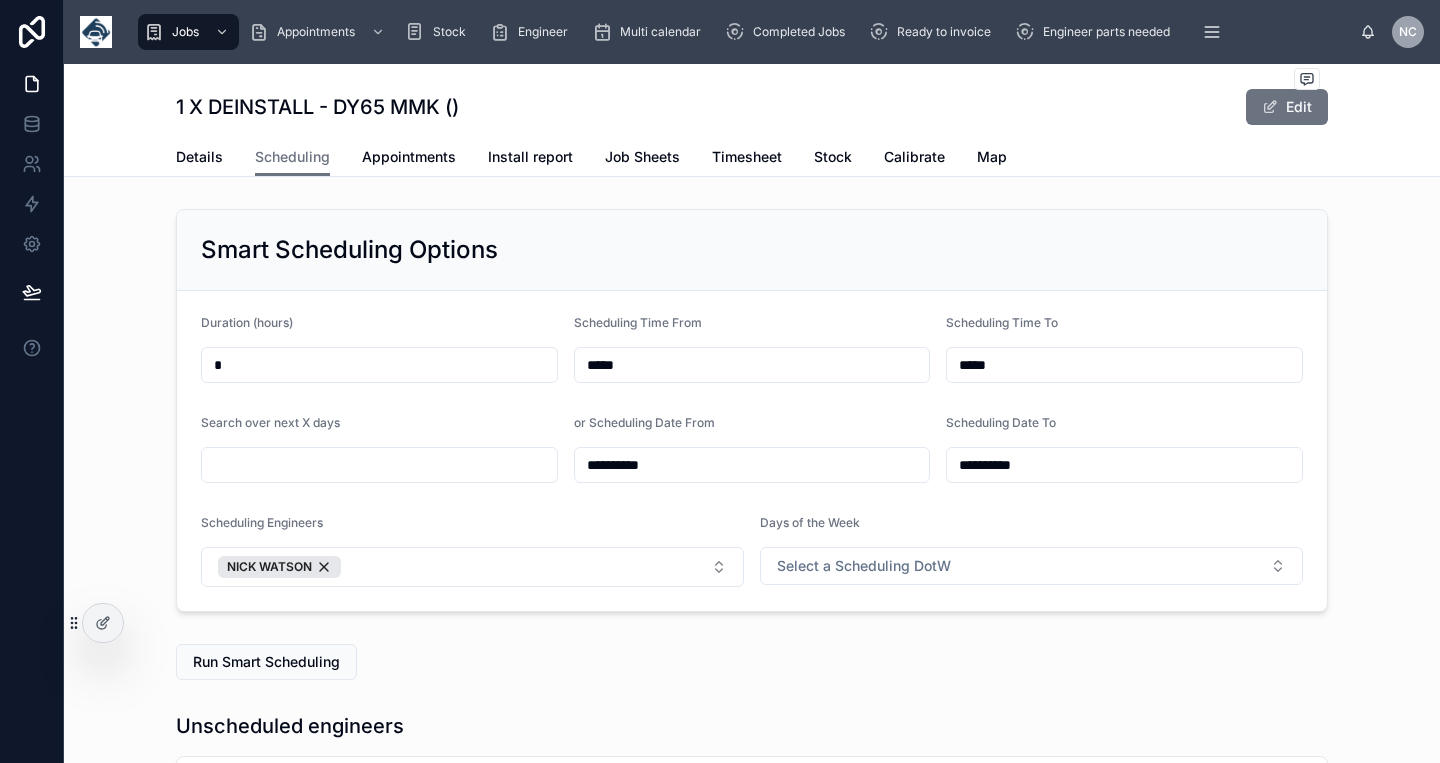 click on "Jobs Appointments Stock Engineer Multi calendar Completed Jobs Ready to invoice Engineer parts needed Kit required - jobs Document Customer" at bounding box center [744, 32] 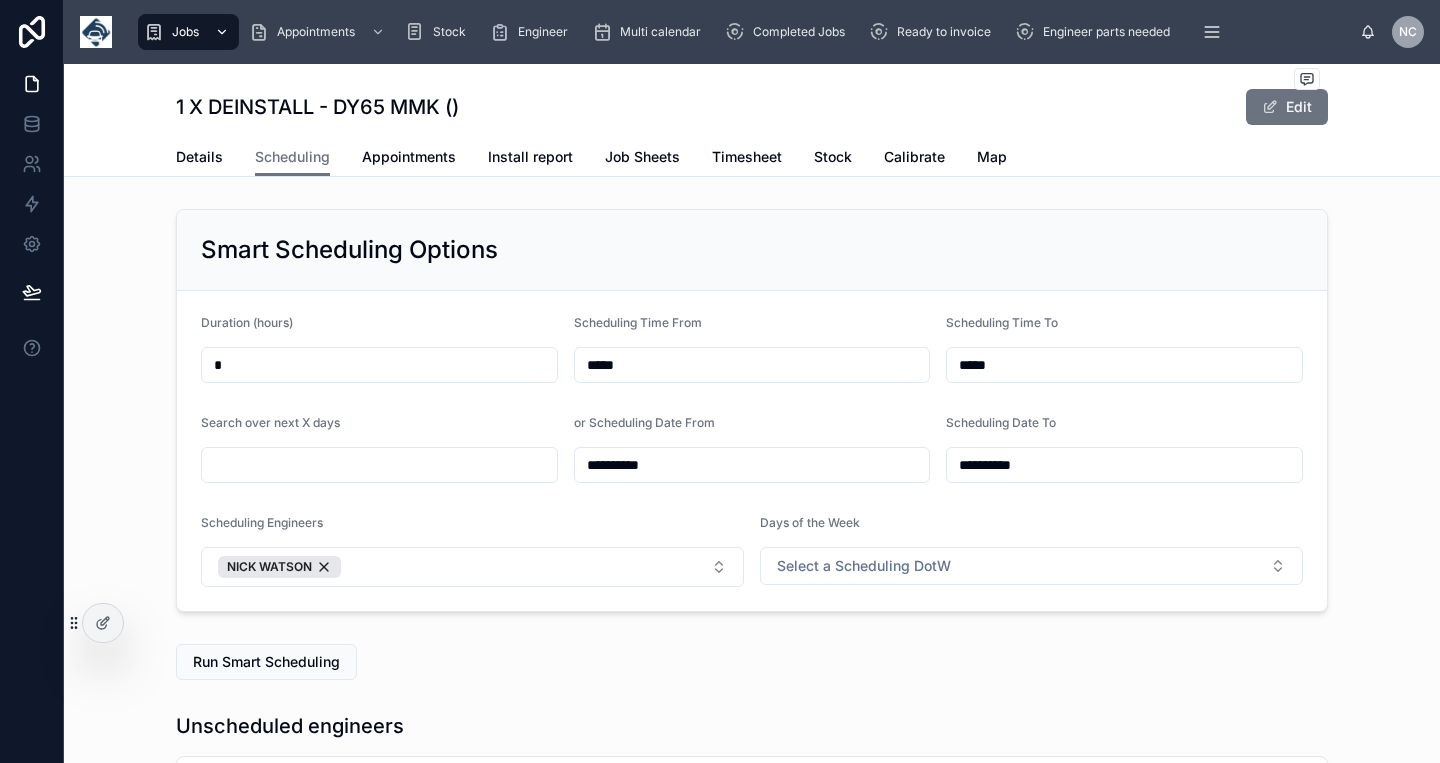 click on "Jobs" at bounding box center (185, 32) 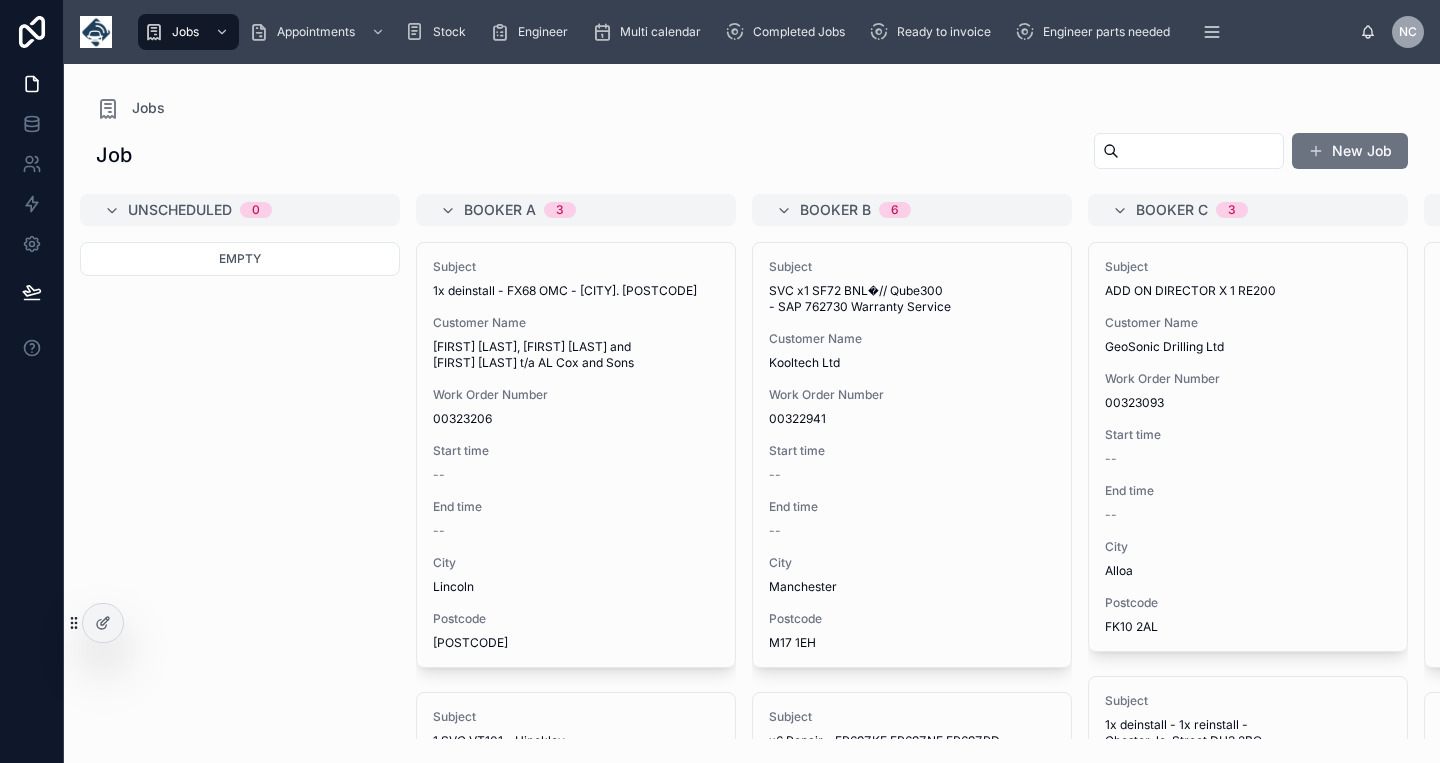 click at bounding box center [1201, 151] 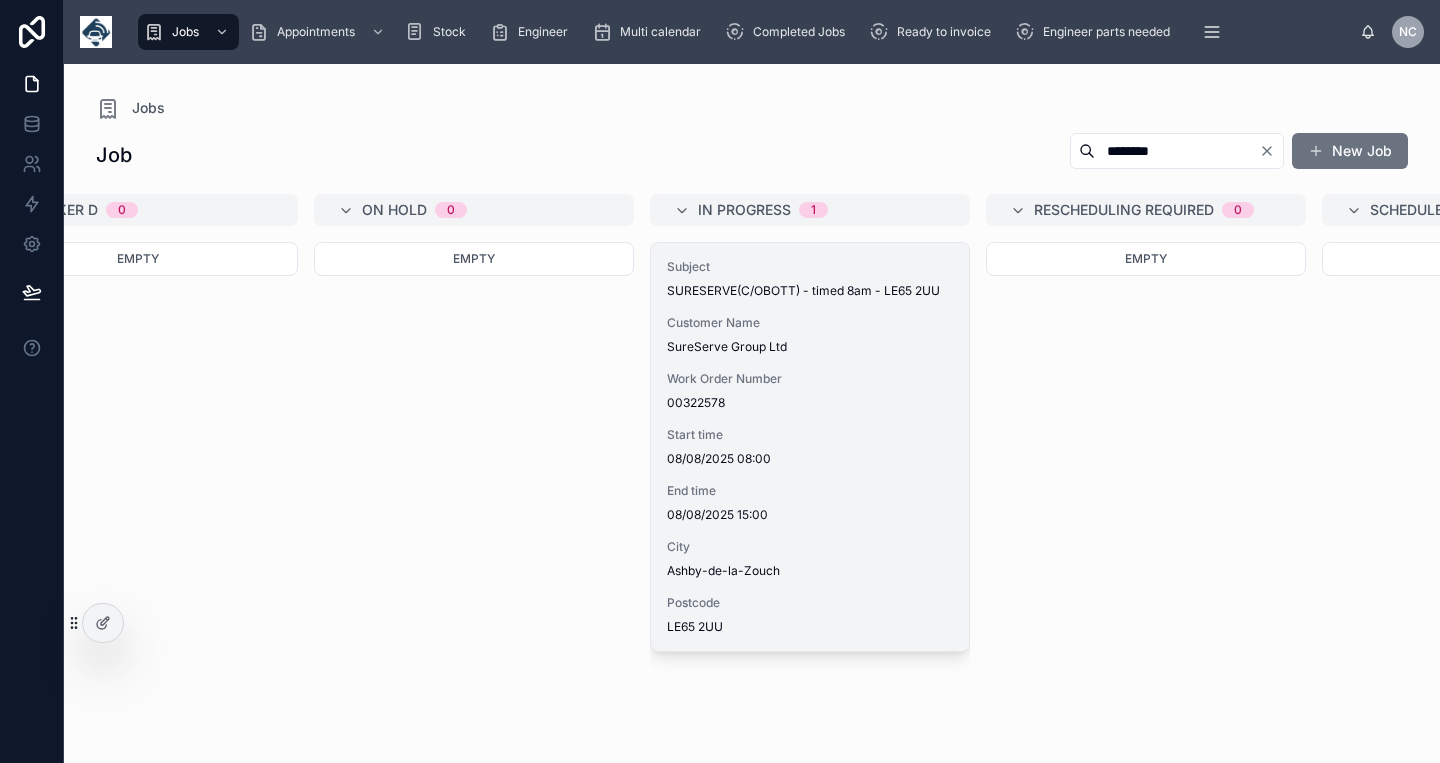 scroll, scrollTop: 0, scrollLeft: 1488, axis: horizontal 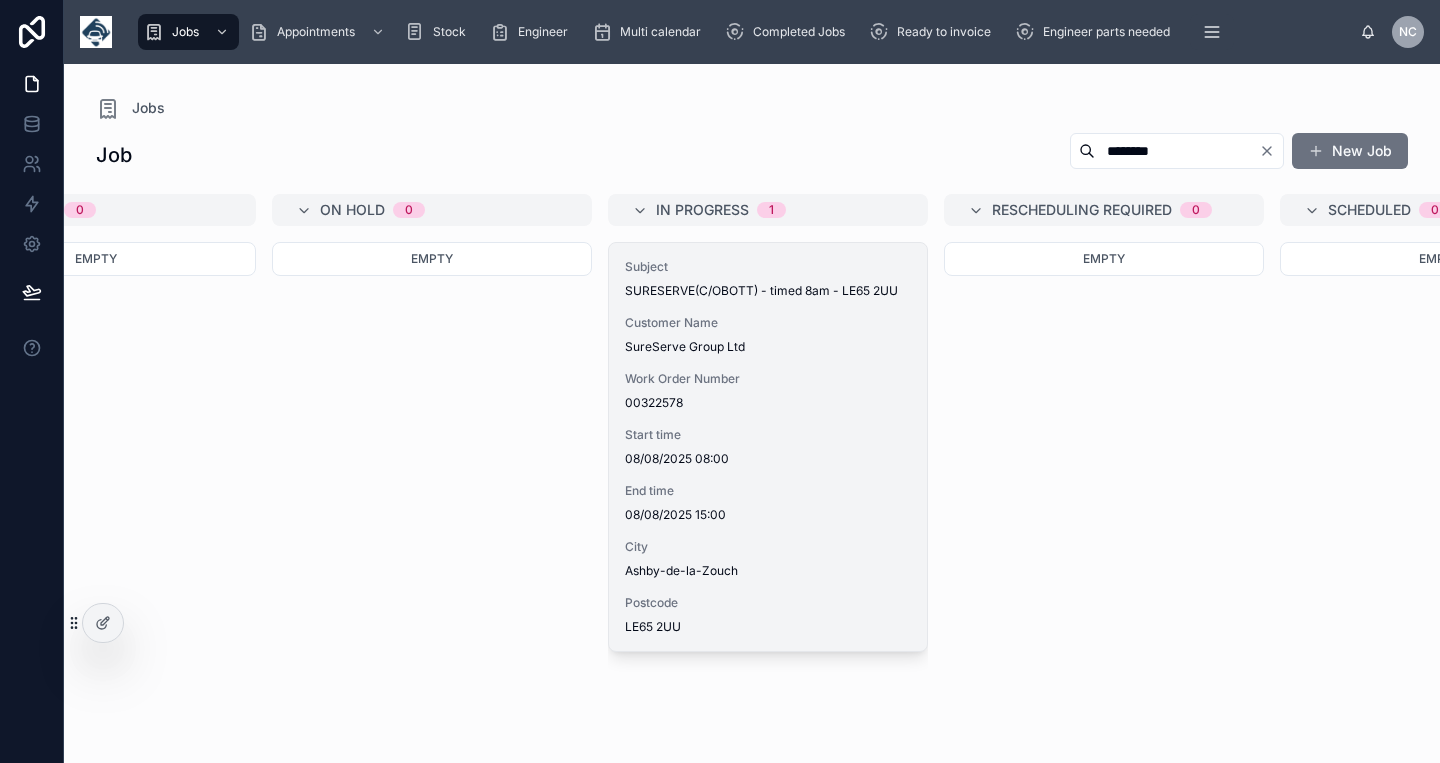type on "********" 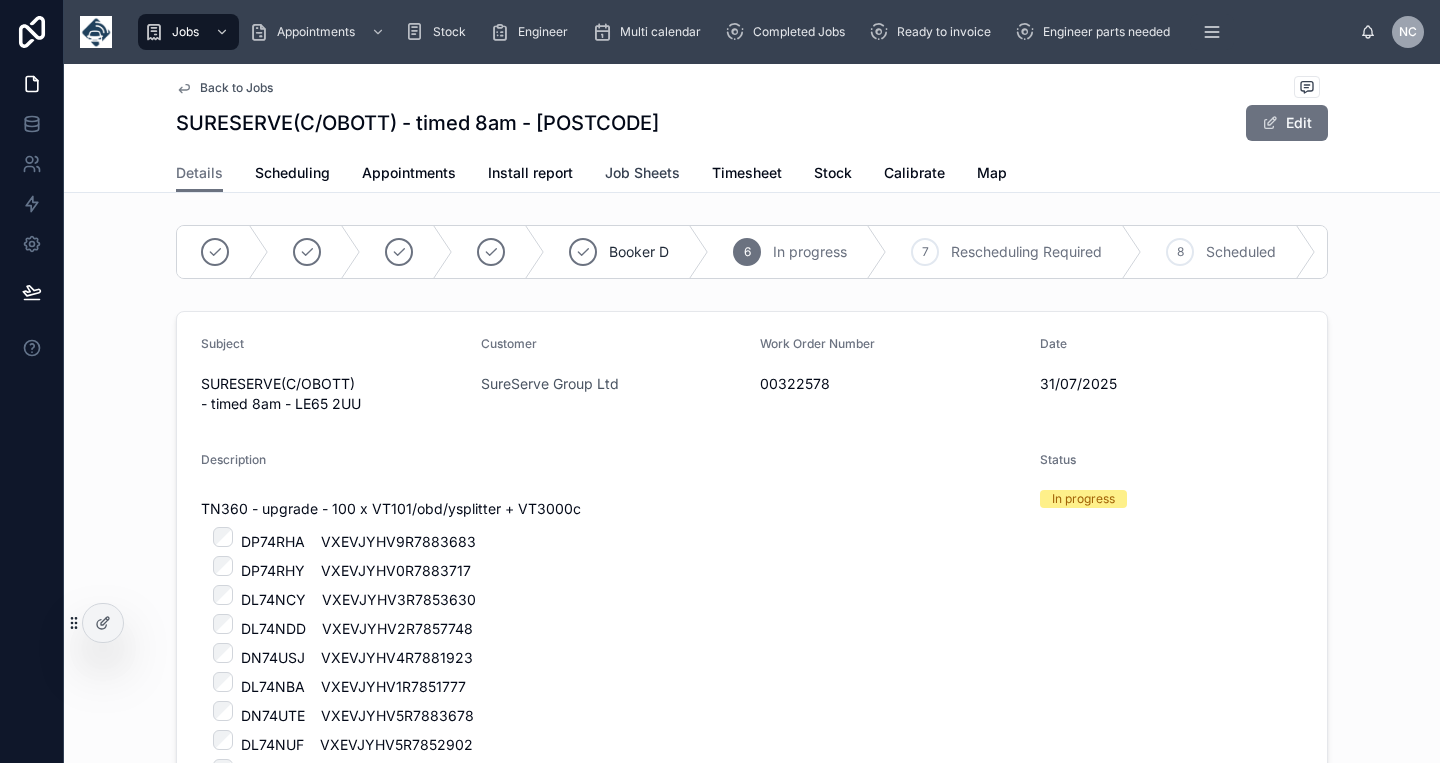 click on "Job Sheets" at bounding box center [642, 173] 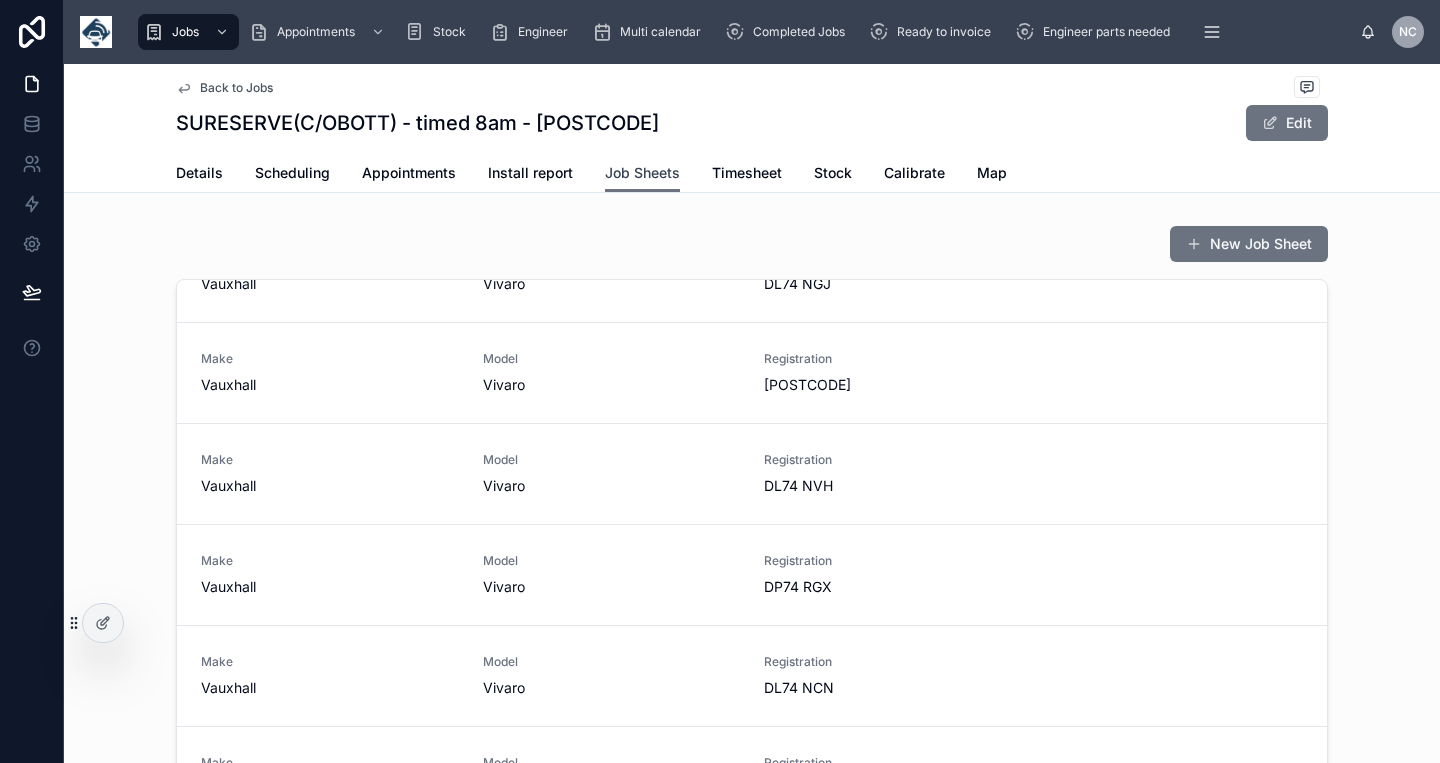 scroll, scrollTop: 487, scrollLeft: 0, axis: vertical 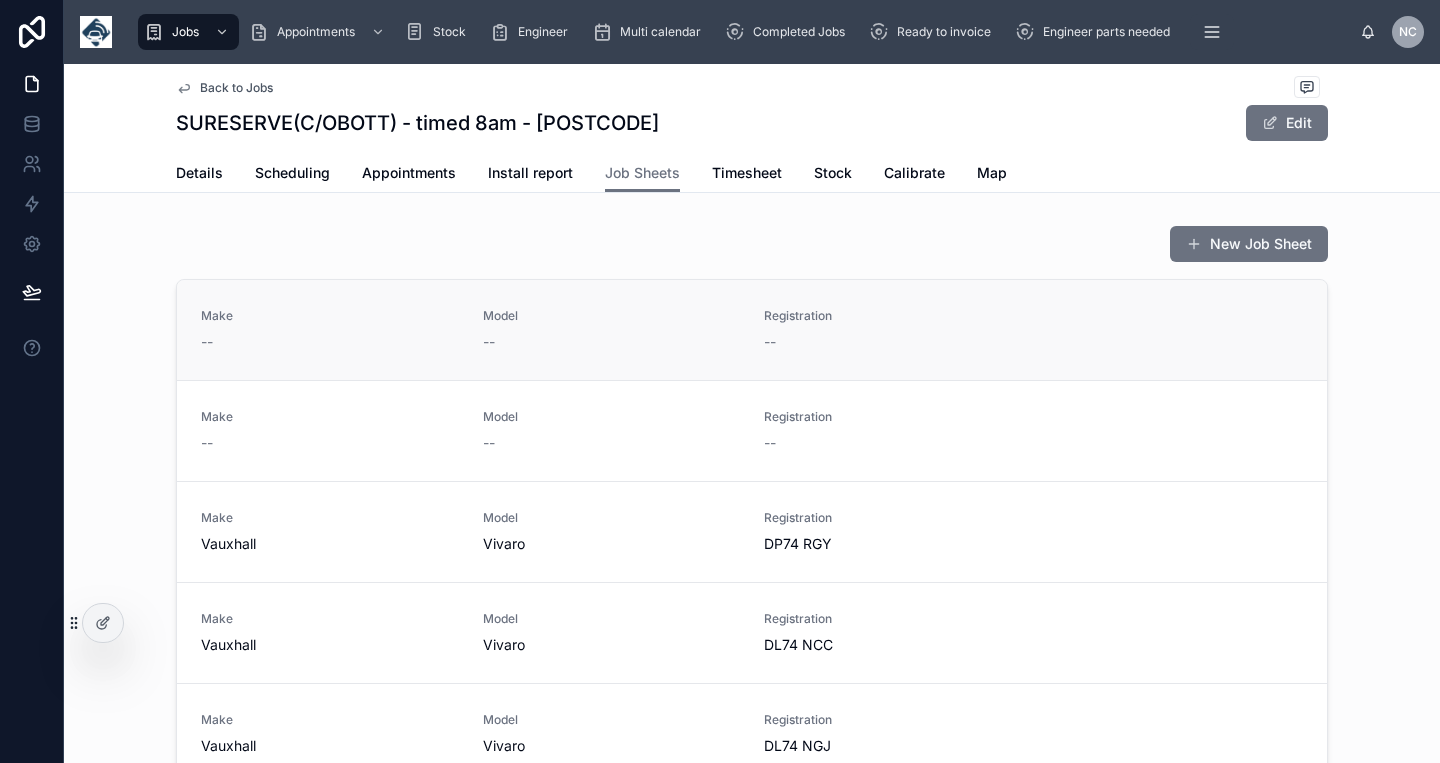 click on "Model" at bounding box center [612, 316] 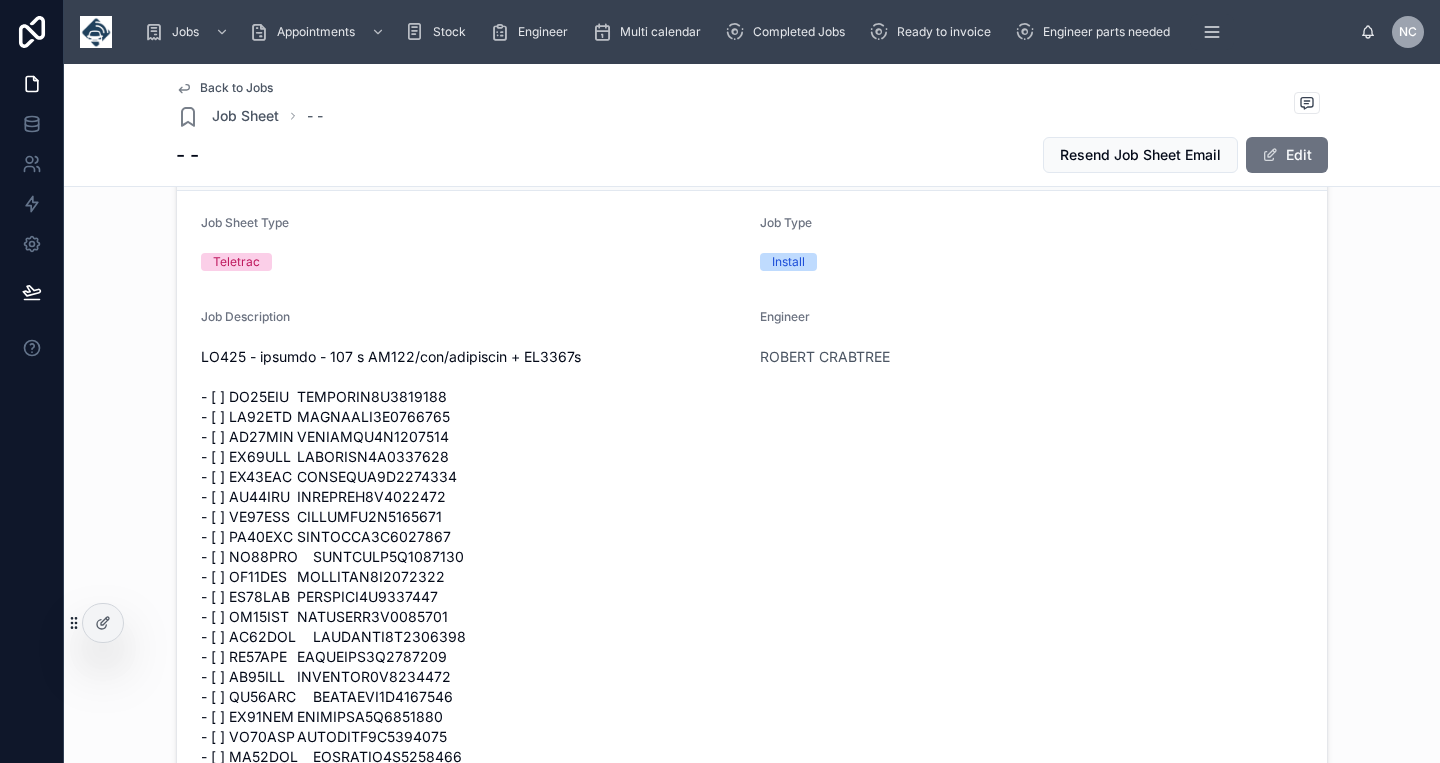 scroll, scrollTop: 0, scrollLeft: 0, axis: both 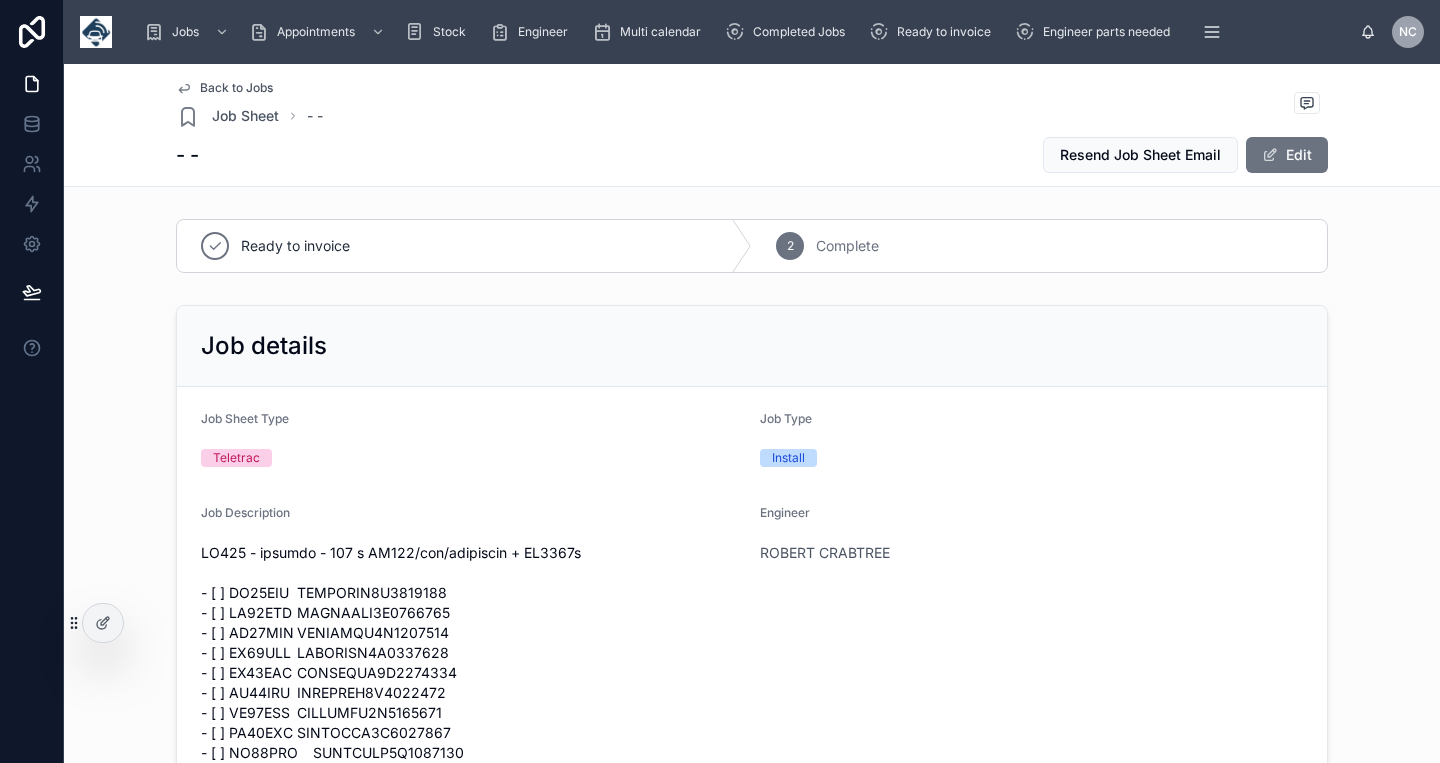 click on "Back to Jobs" at bounding box center (236, 88) 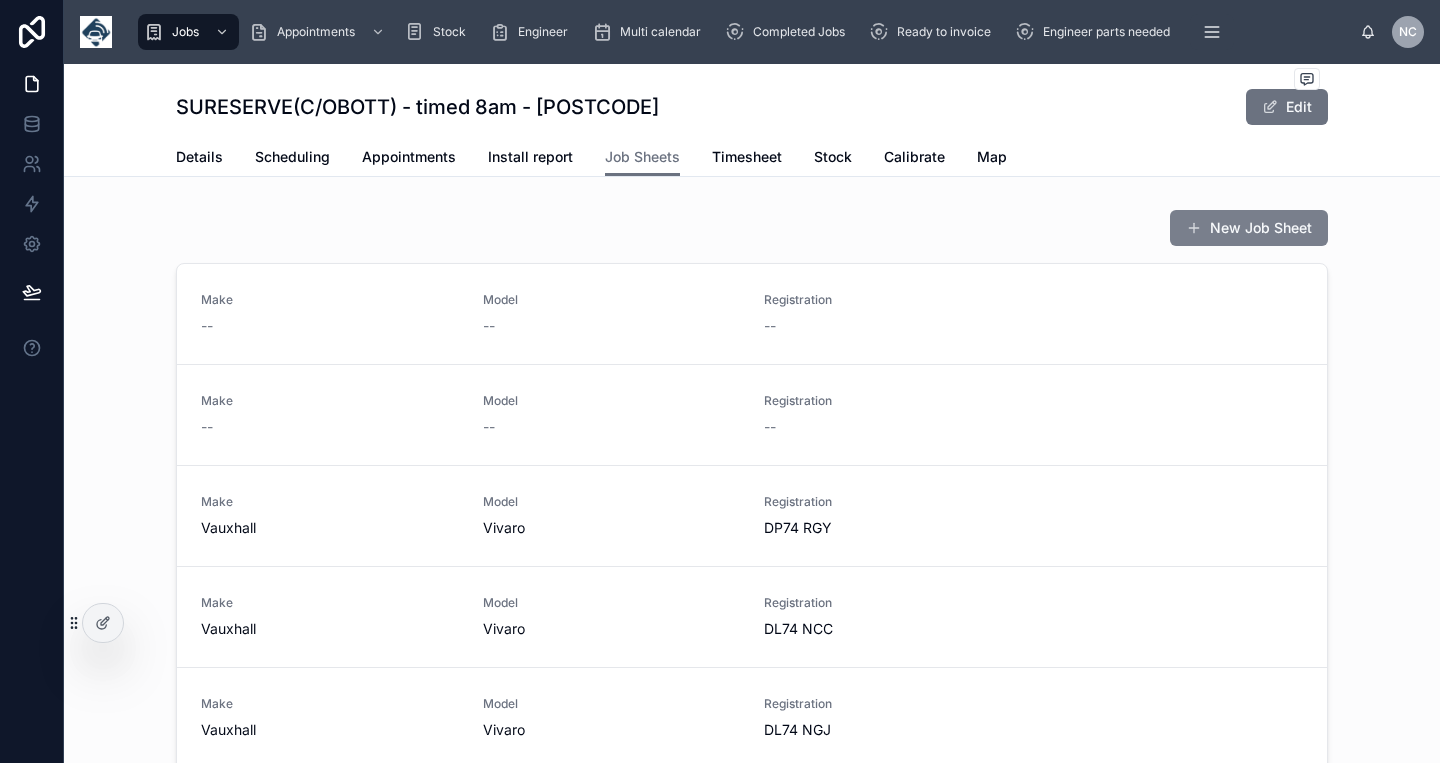 click on "New Job Sheet" at bounding box center (1249, 228) 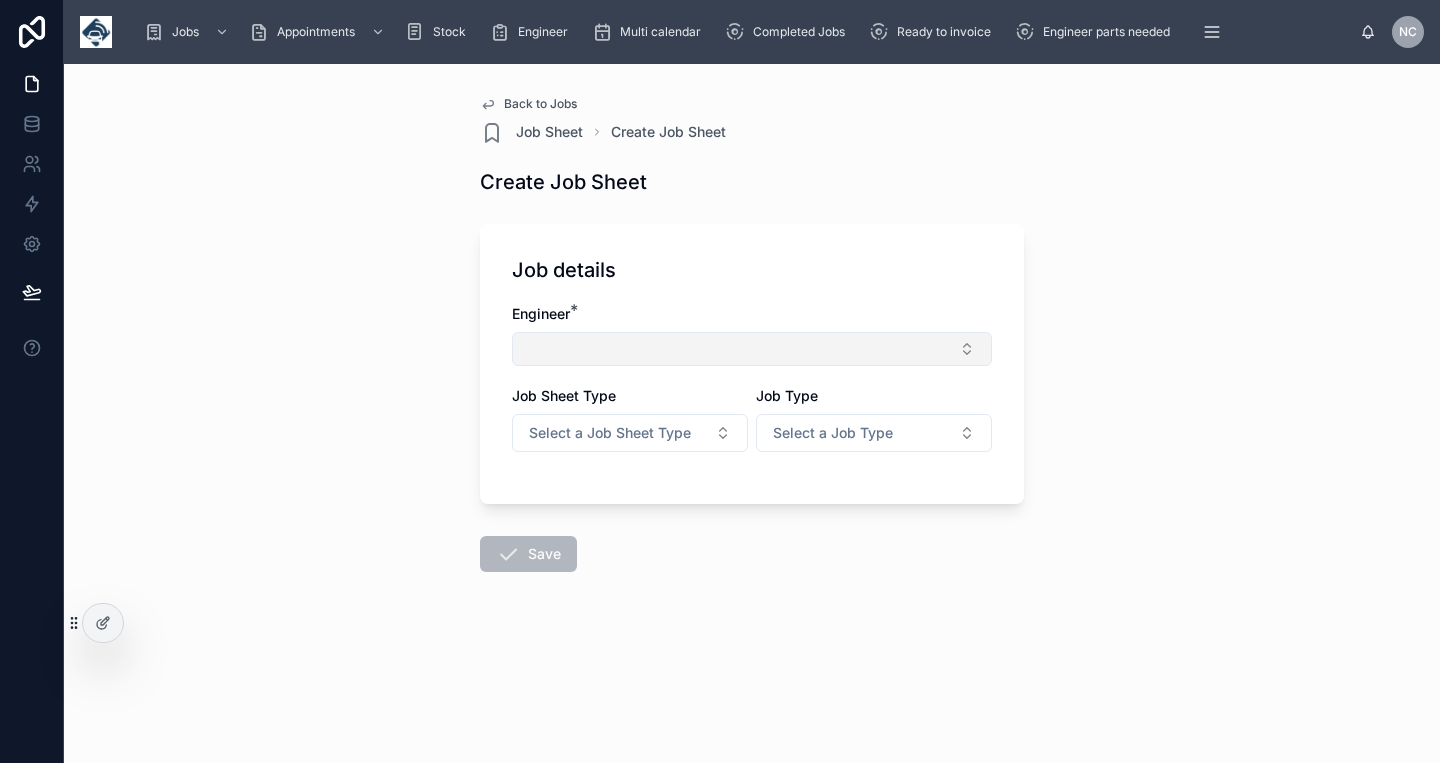 click at bounding box center [752, 349] 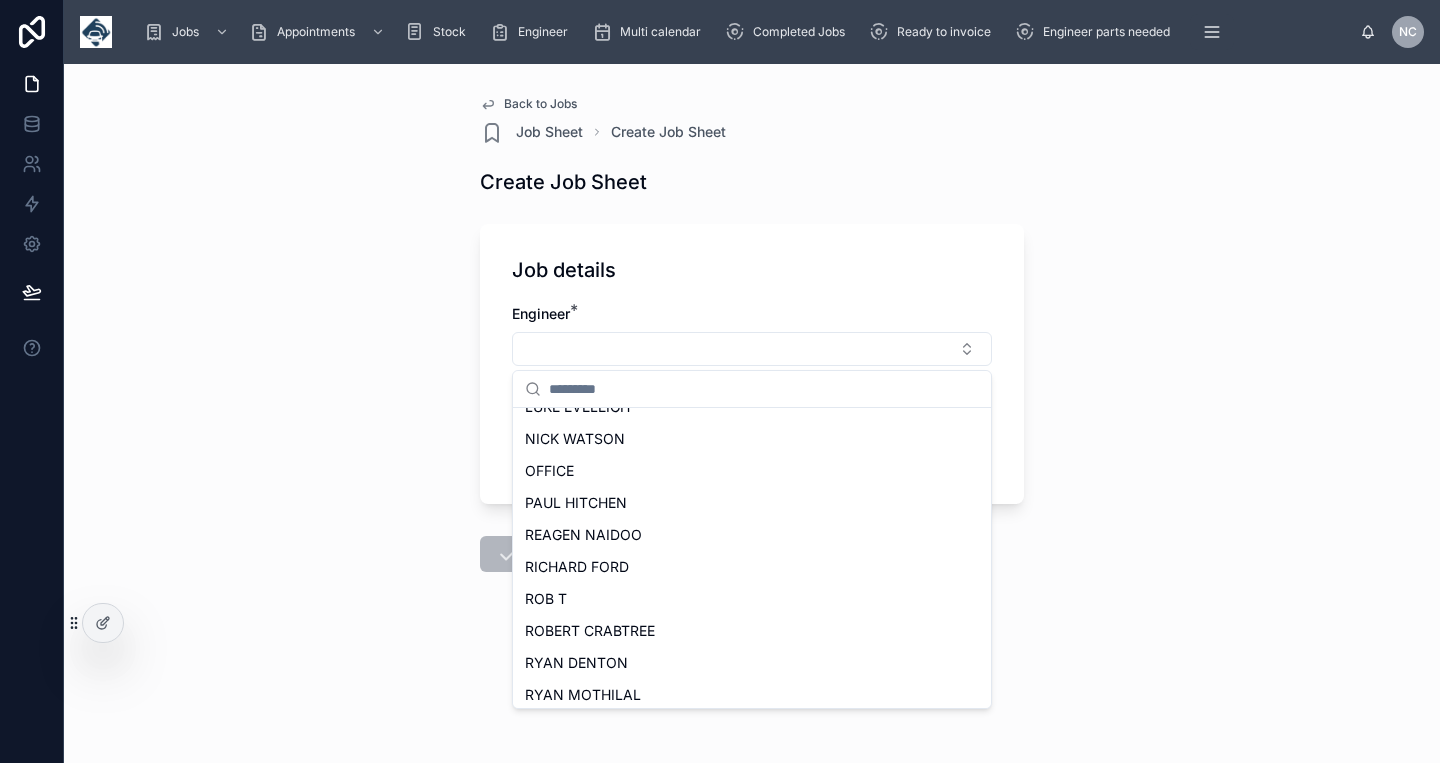 scroll, scrollTop: 444, scrollLeft: 0, axis: vertical 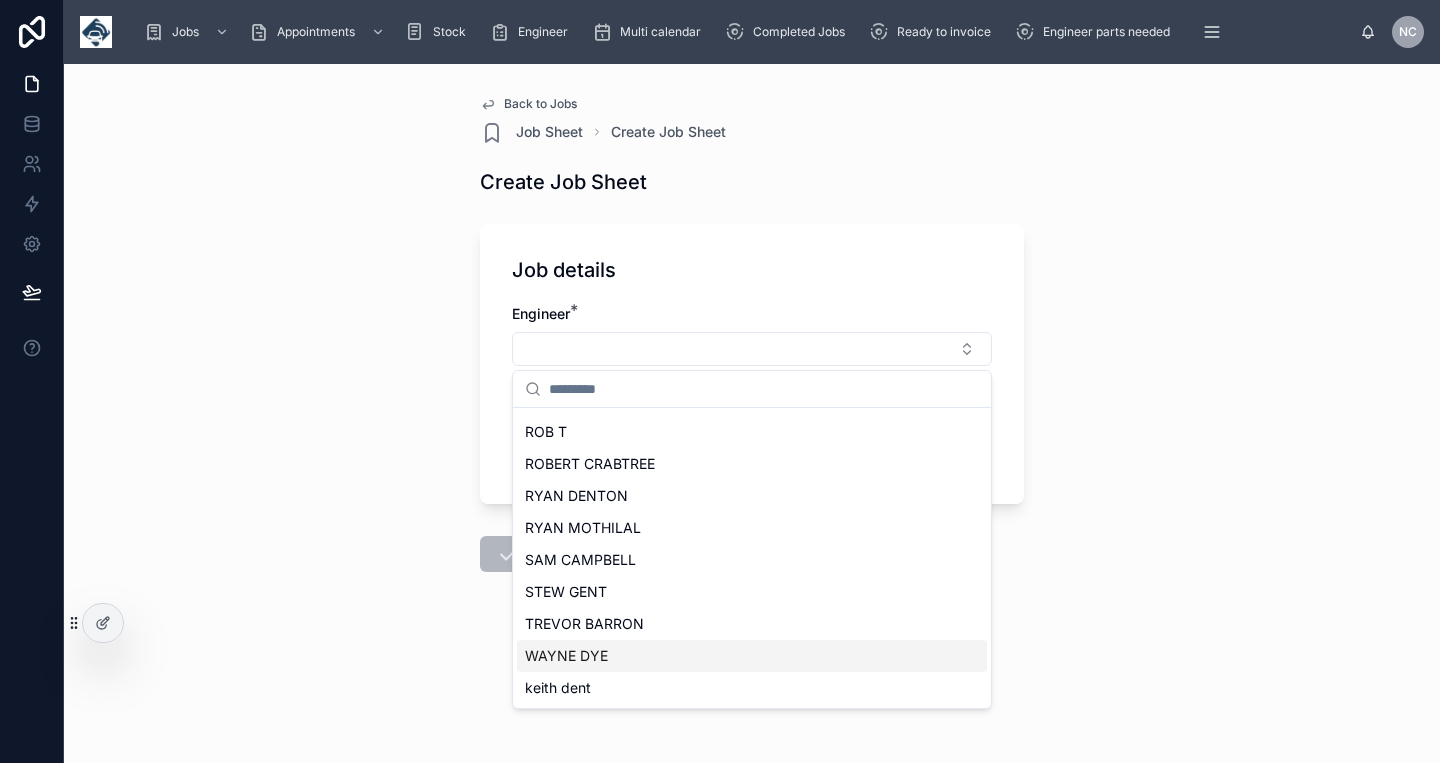 click on "WAYNE DYE" at bounding box center (566, 656) 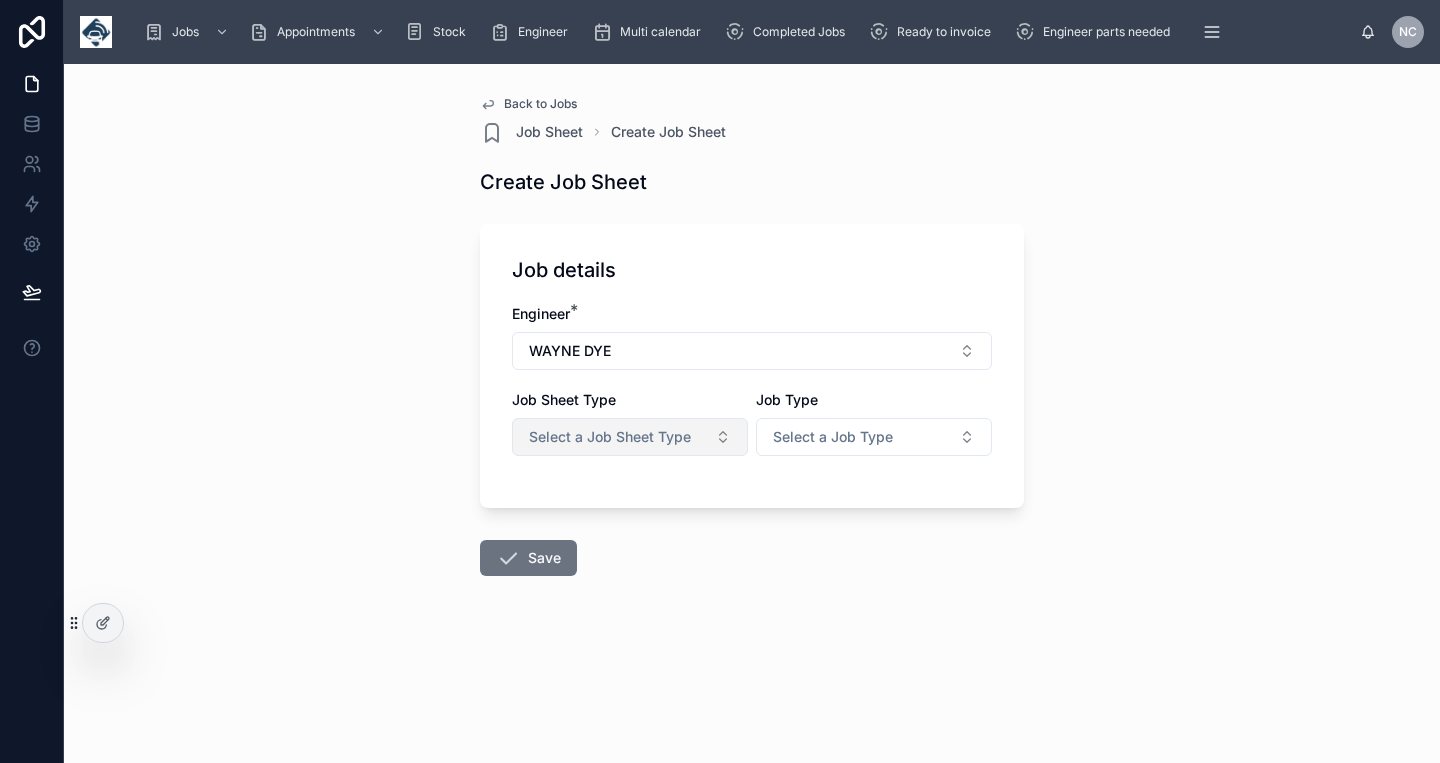 click on "Select a Job Sheet Type" at bounding box center [610, 437] 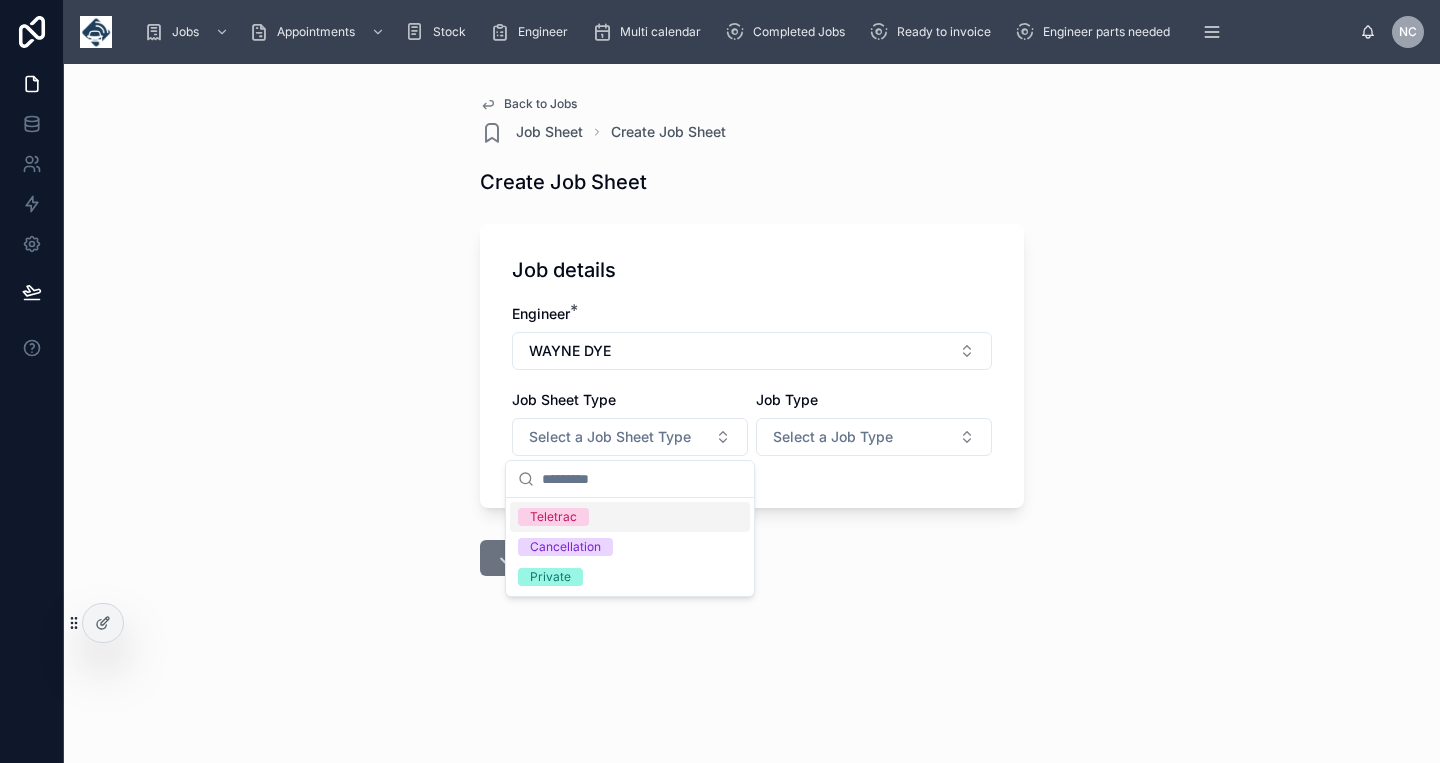 click on "Teletrac" at bounding box center (630, 517) 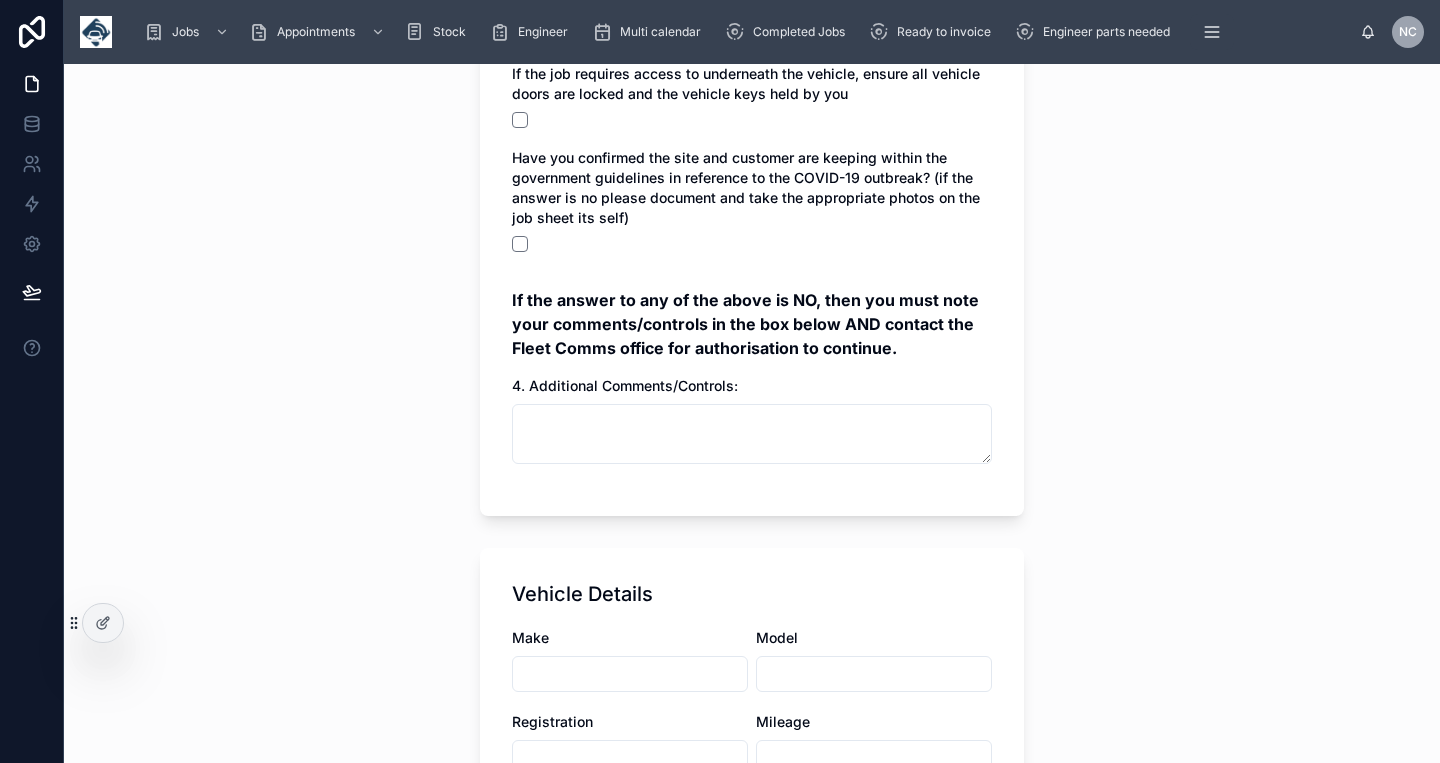 scroll, scrollTop: 1166, scrollLeft: 0, axis: vertical 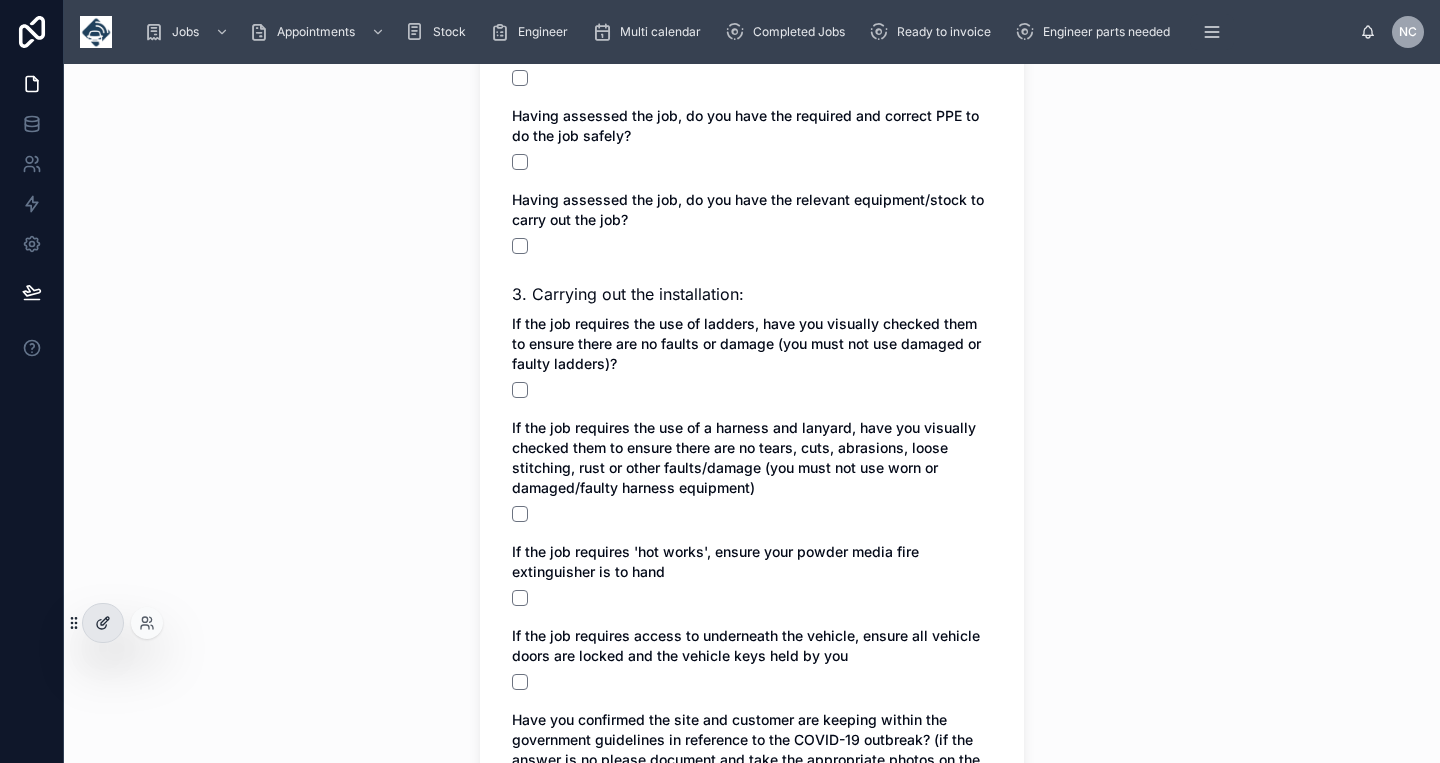 click at bounding box center [103, 623] 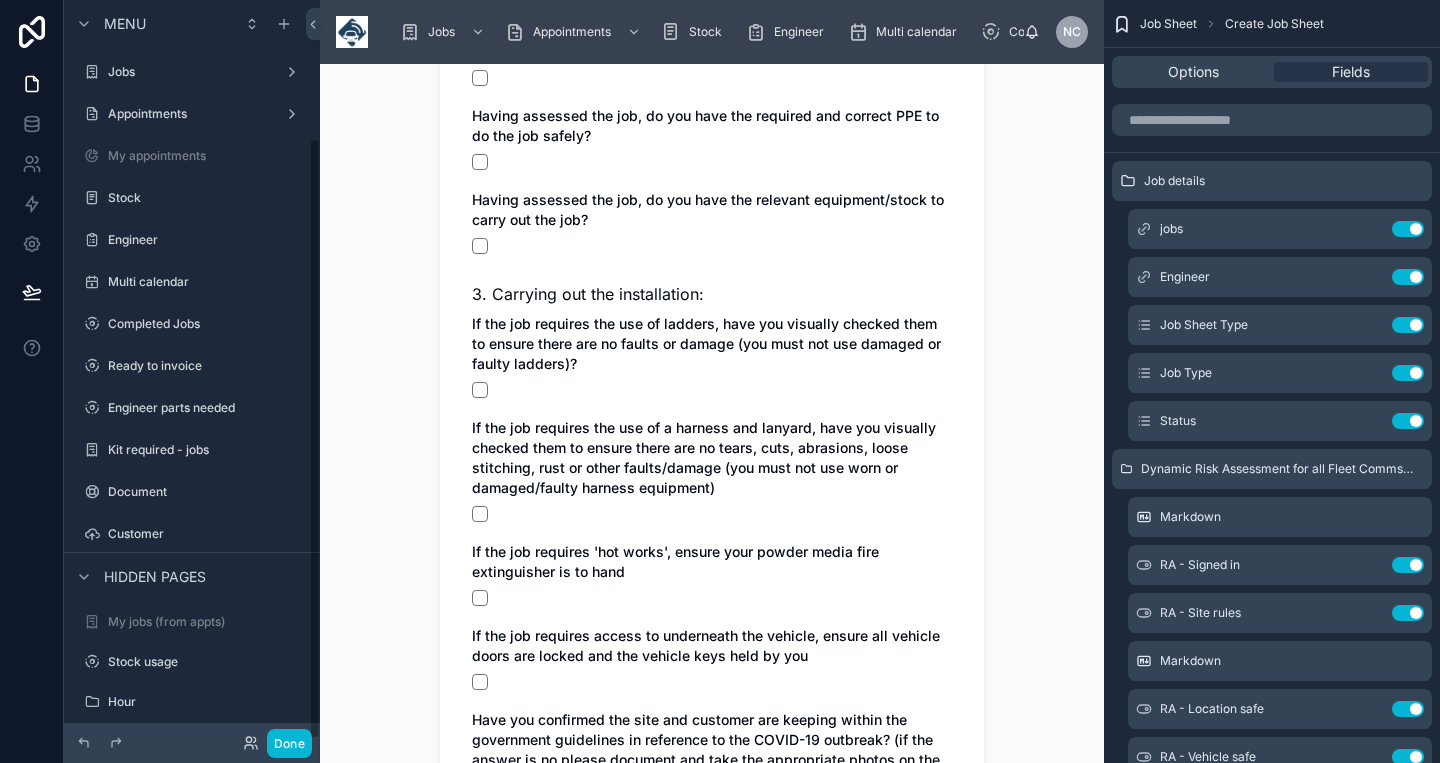 scroll, scrollTop: 0, scrollLeft: 0, axis: both 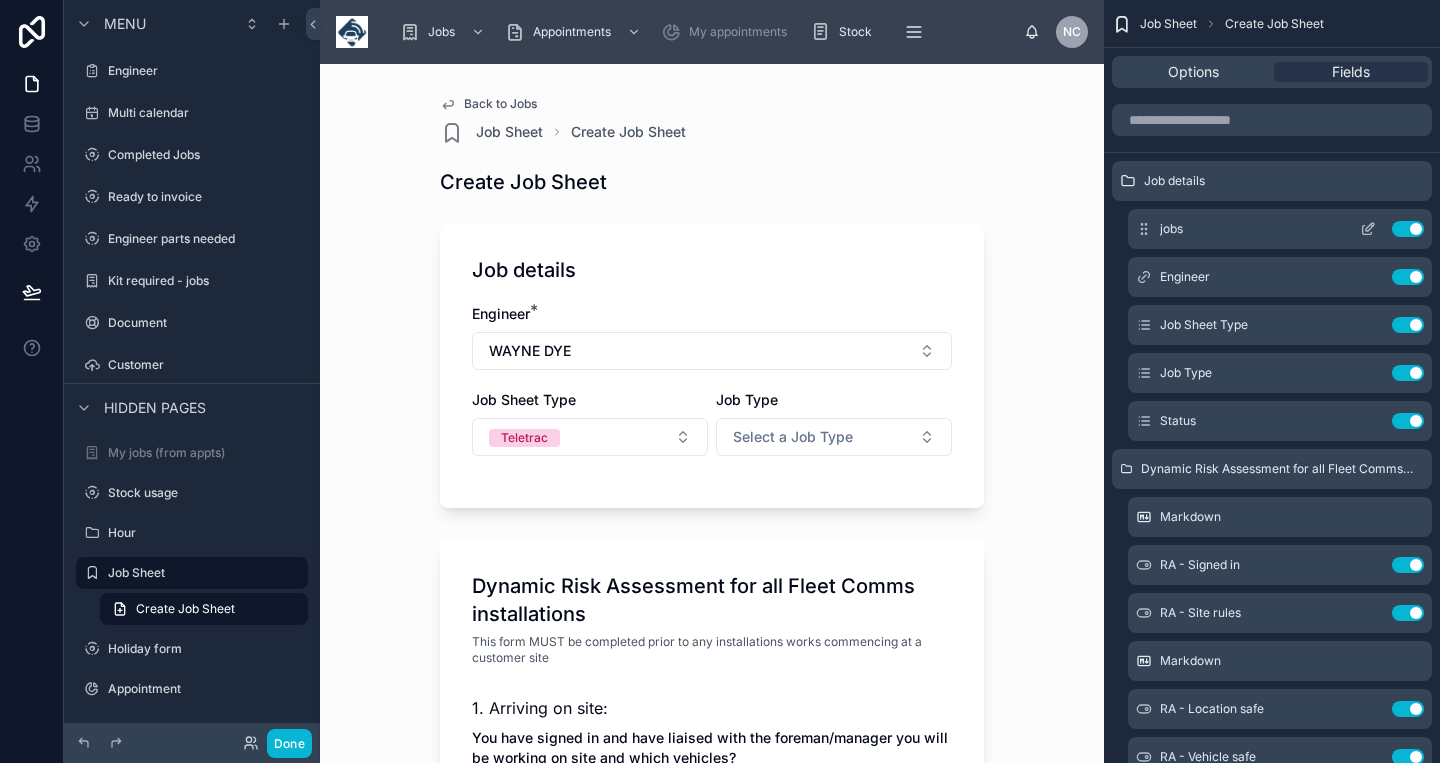 click 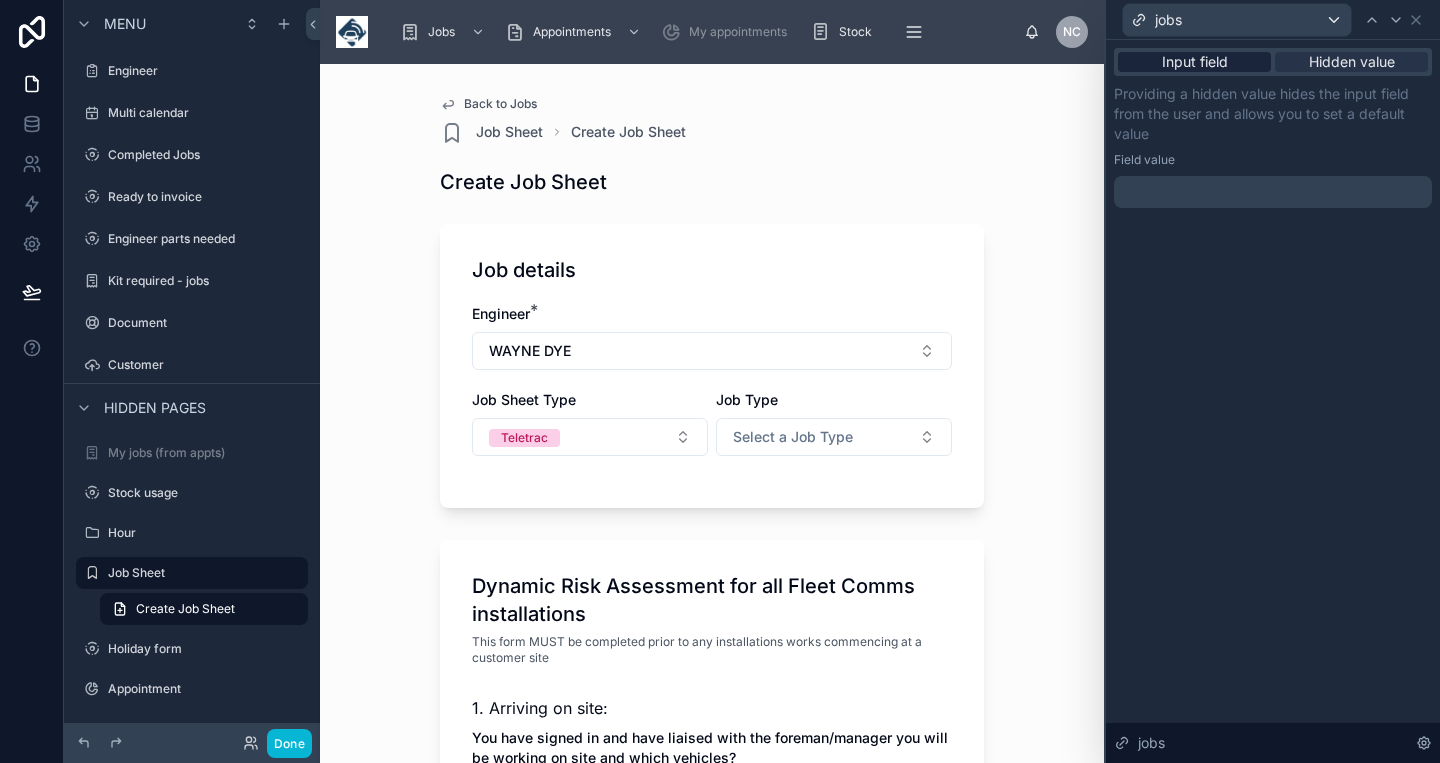 click on "Input field" at bounding box center [1194, 62] 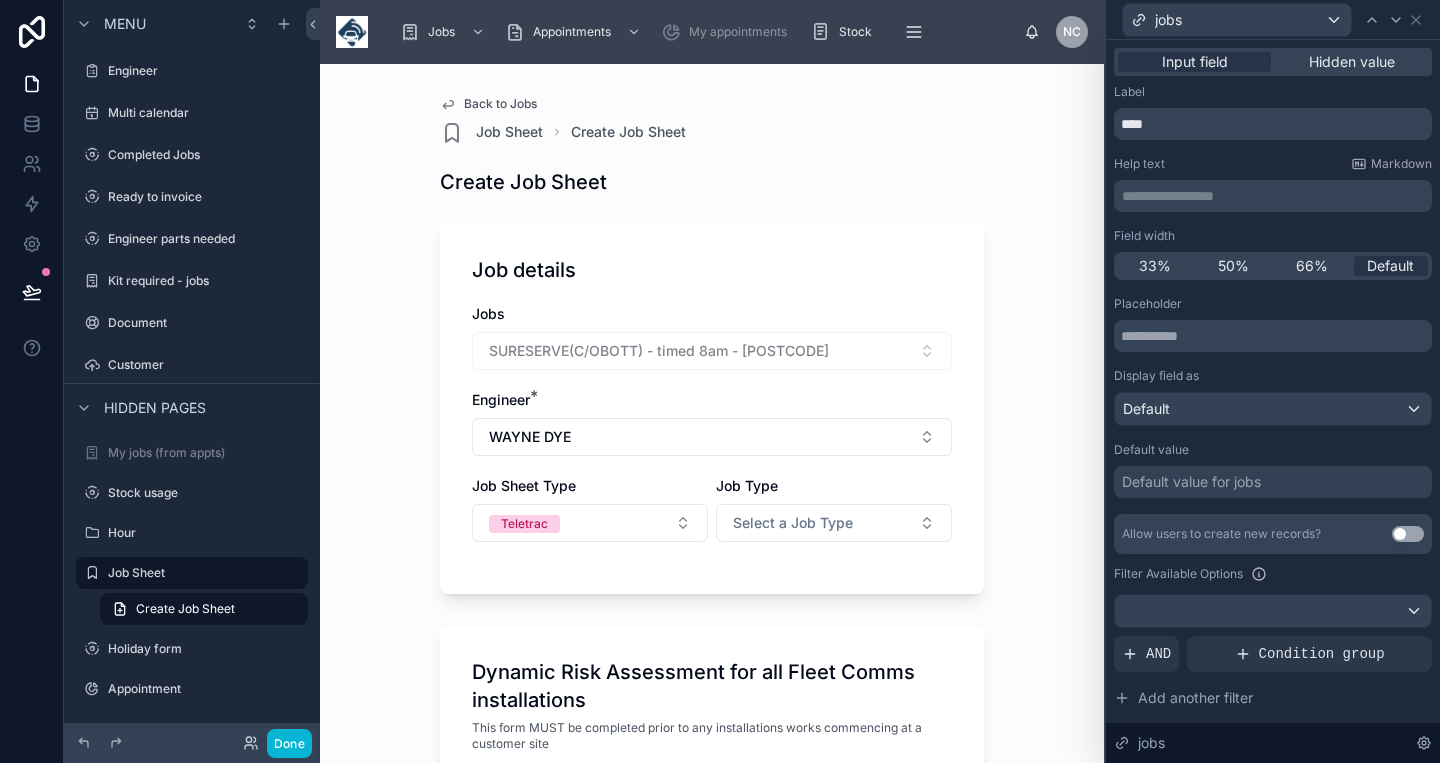 click on "SURESERVE(C/OBOTT) - timed 8am - [POSTCODE]" at bounding box center [712, 351] 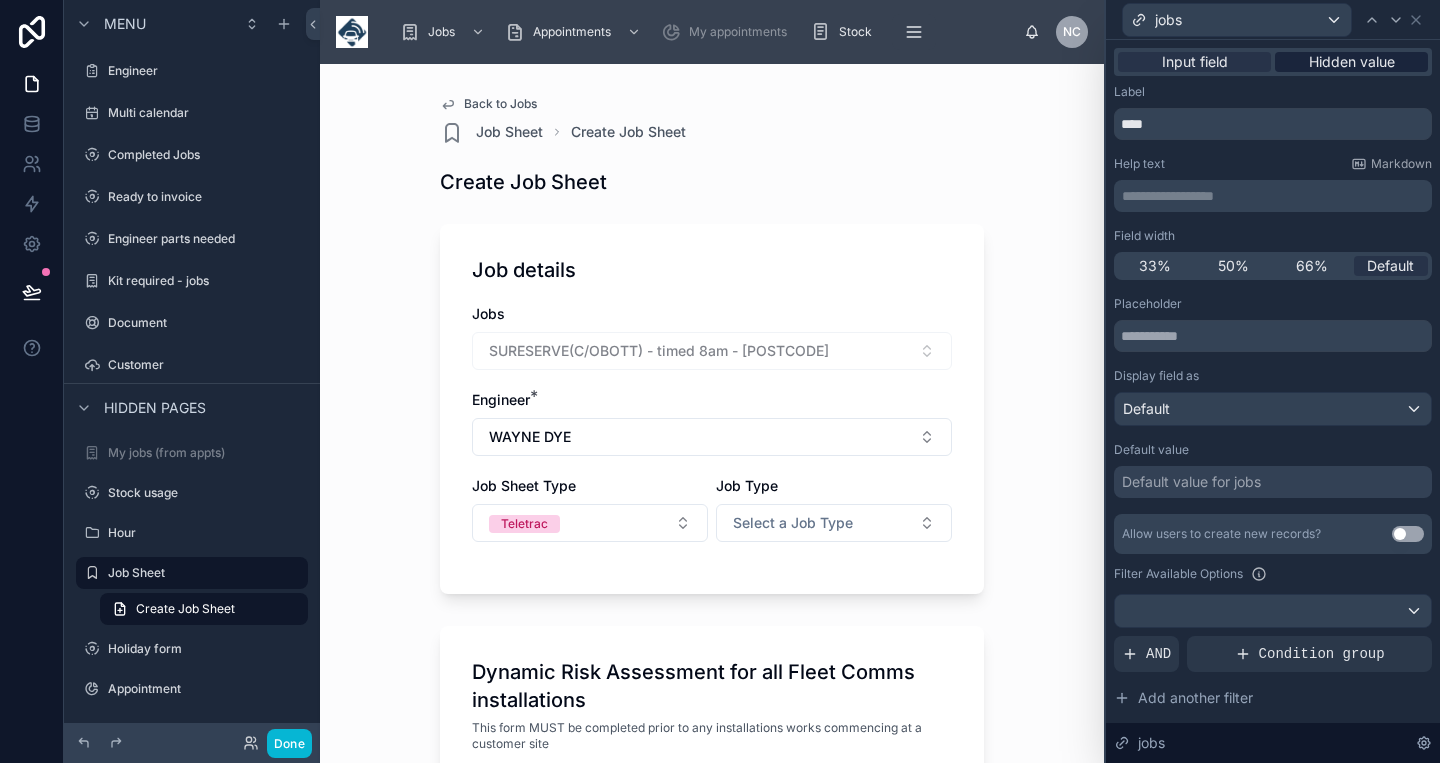 click on "Hidden value" at bounding box center [1352, 62] 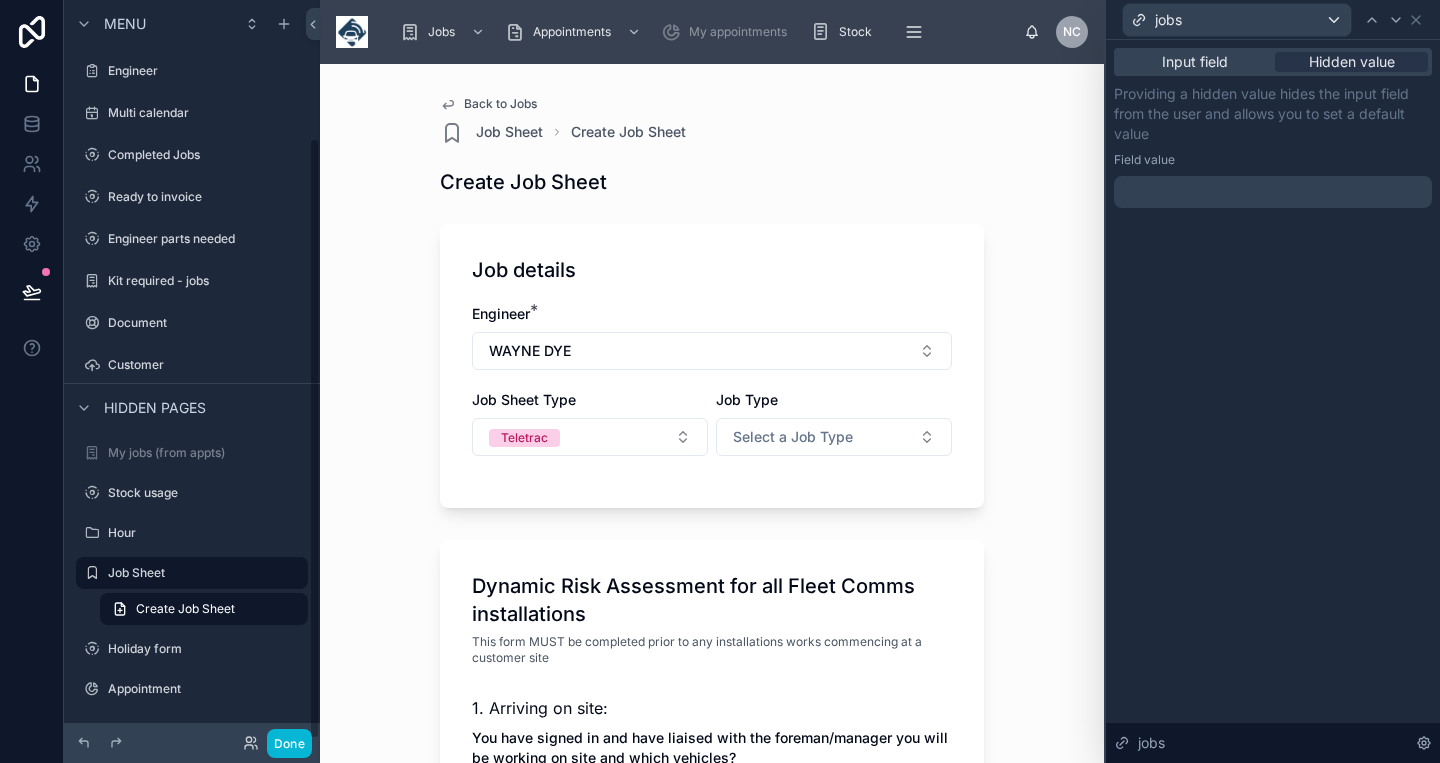 click on "Done" at bounding box center [192, 743] 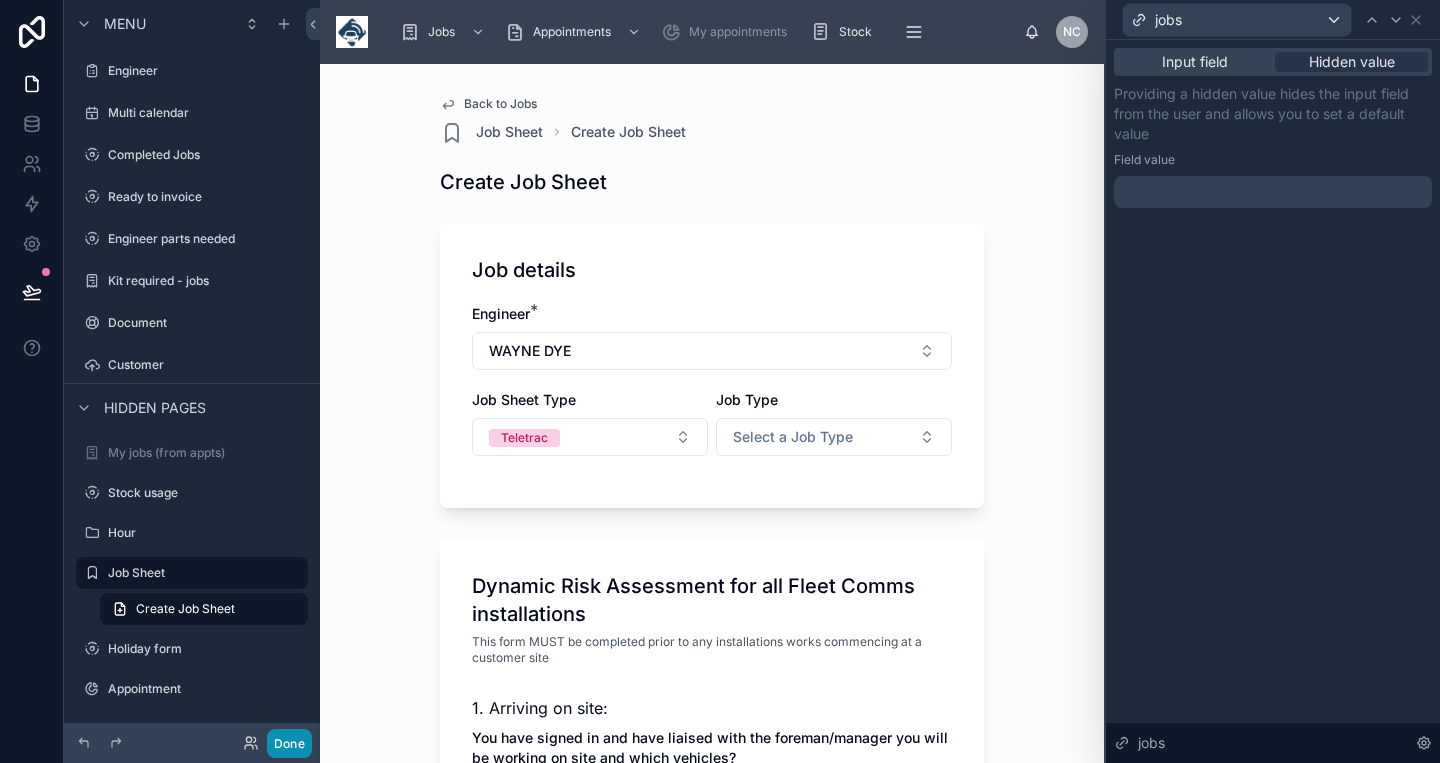 click on "Done" at bounding box center [289, 743] 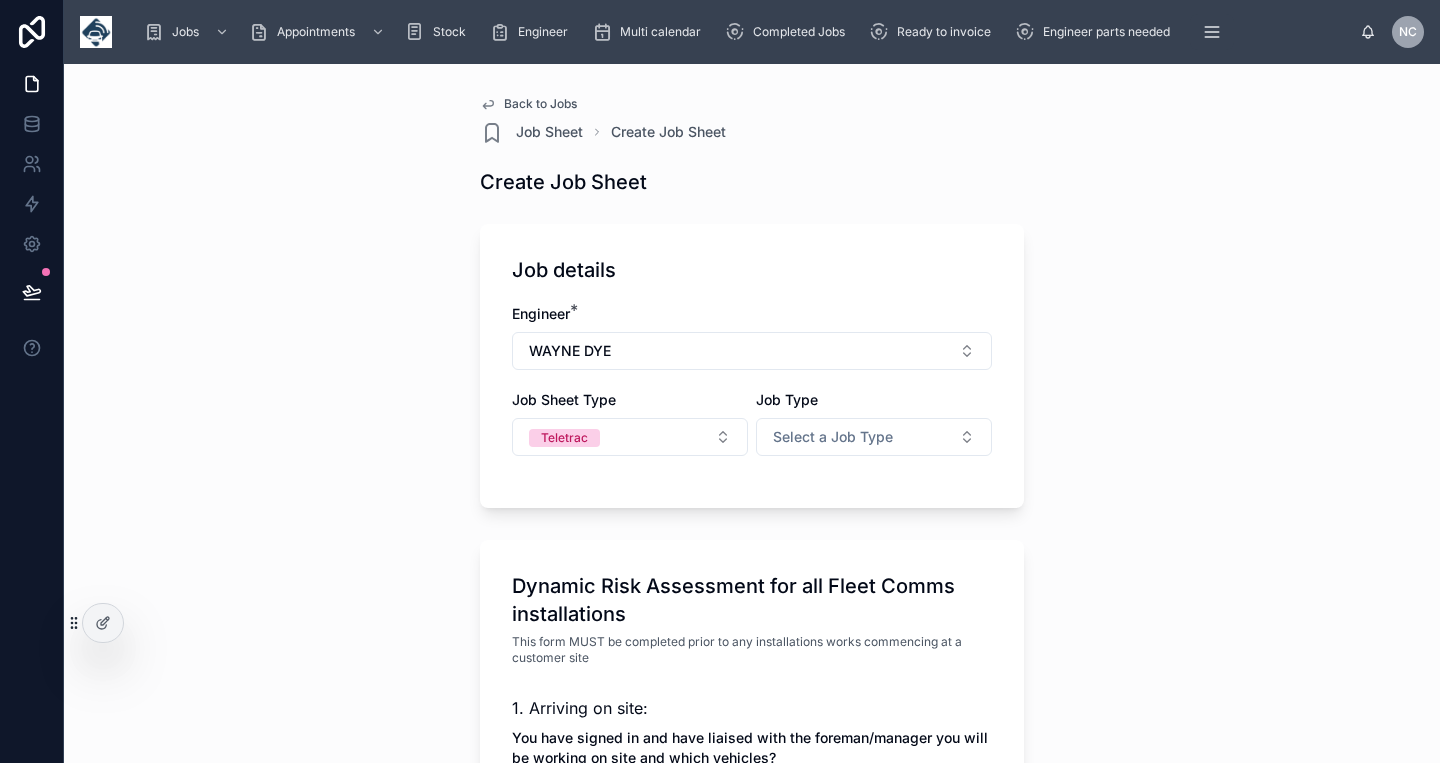 click on "Back to Jobs" at bounding box center (540, 104) 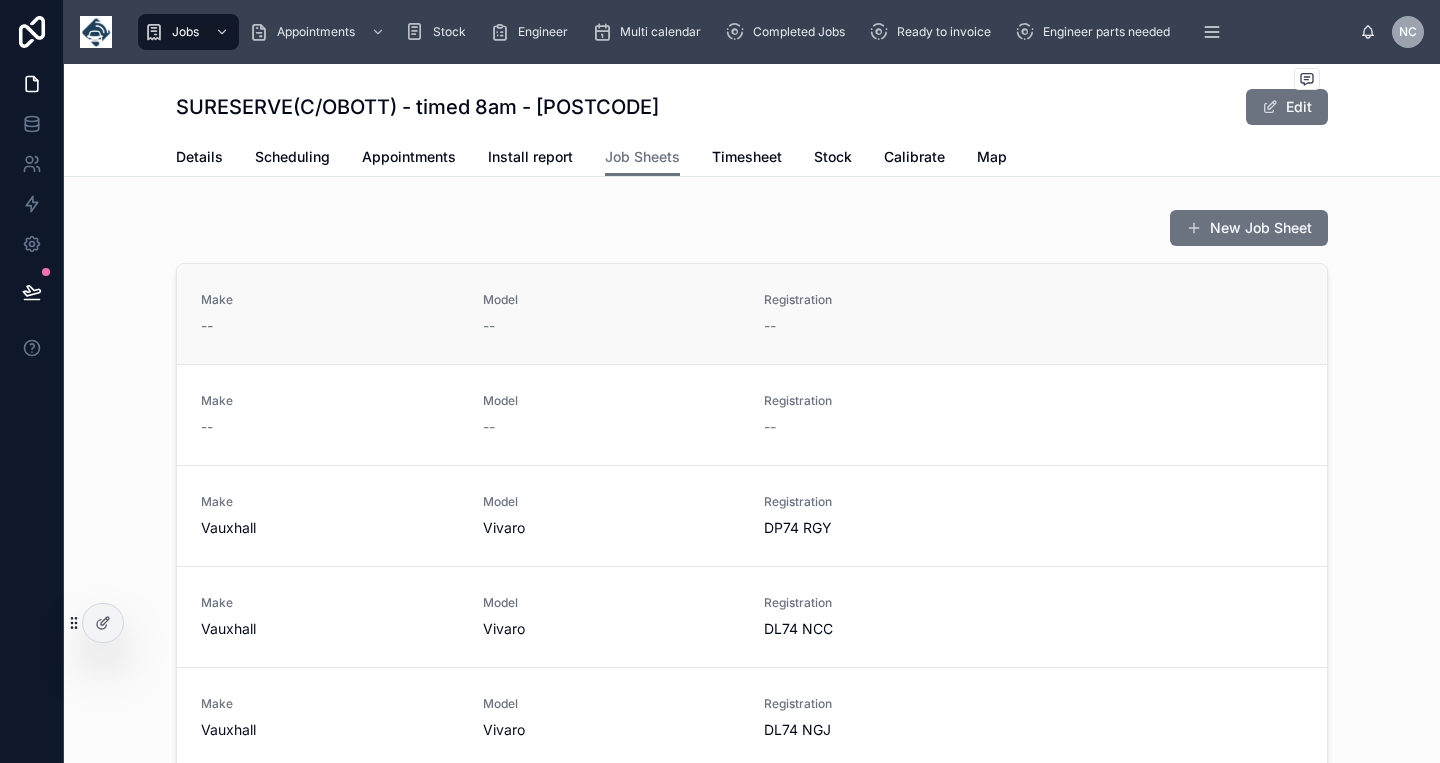 click on "Model --" at bounding box center (612, 314) 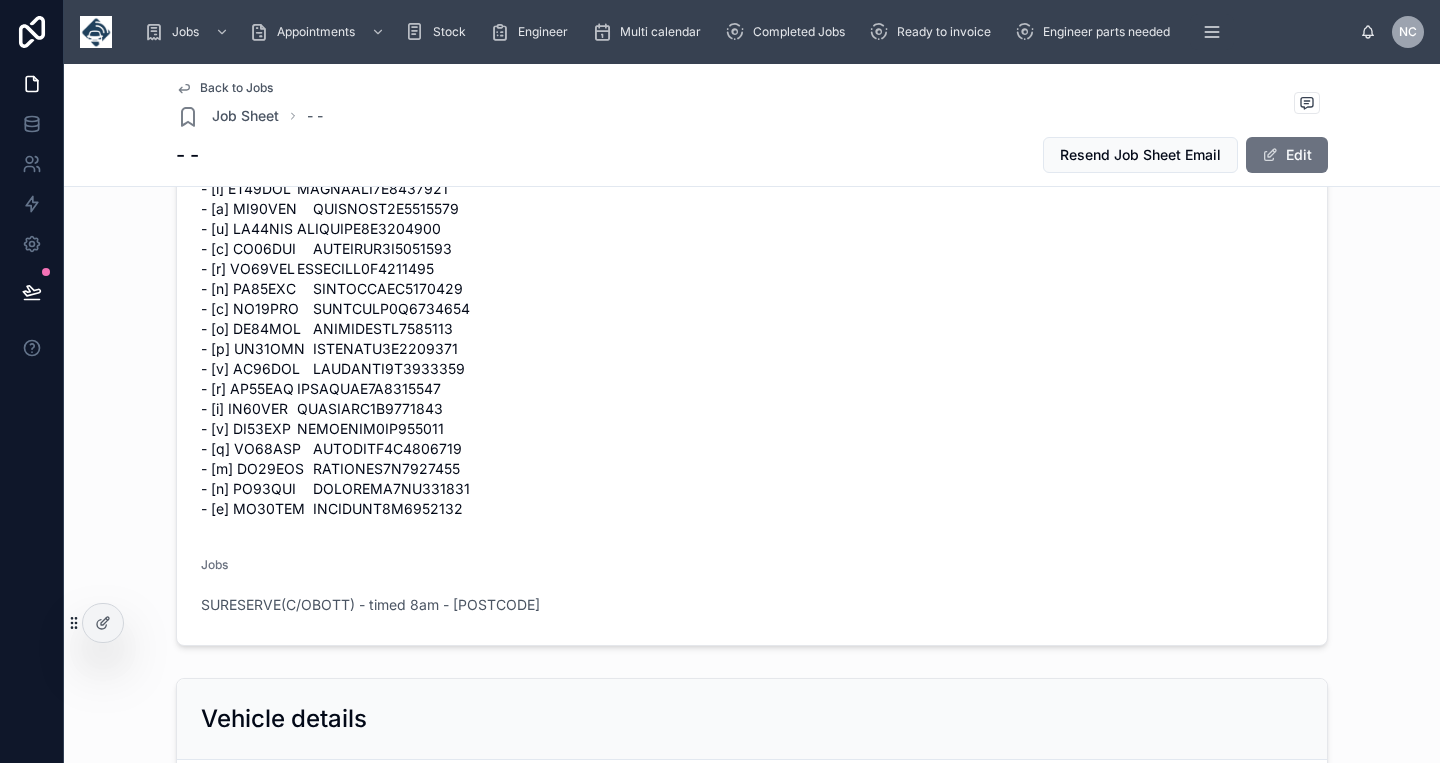 scroll, scrollTop: 3098, scrollLeft: 0, axis: vertical 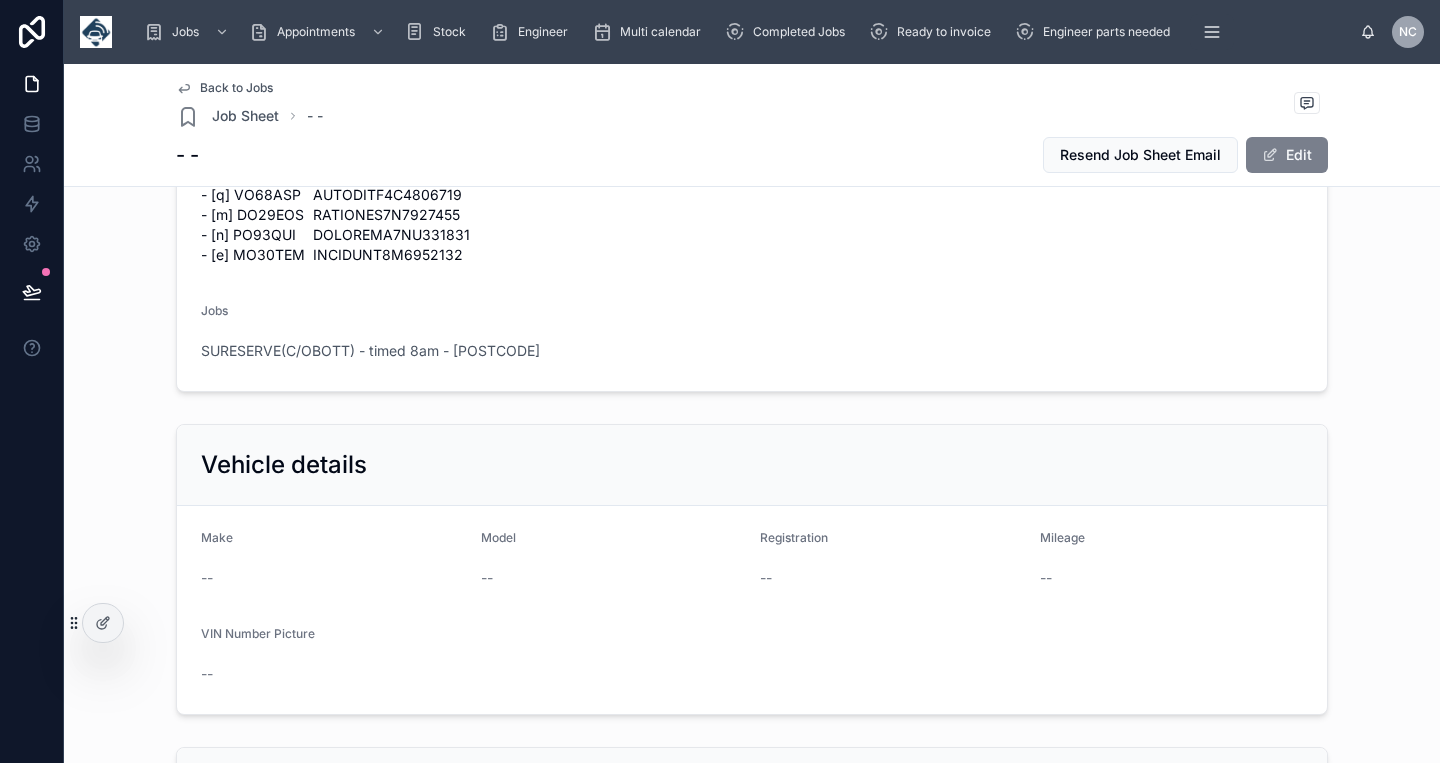 click on "Edit" at bounding box center [1287, 155] 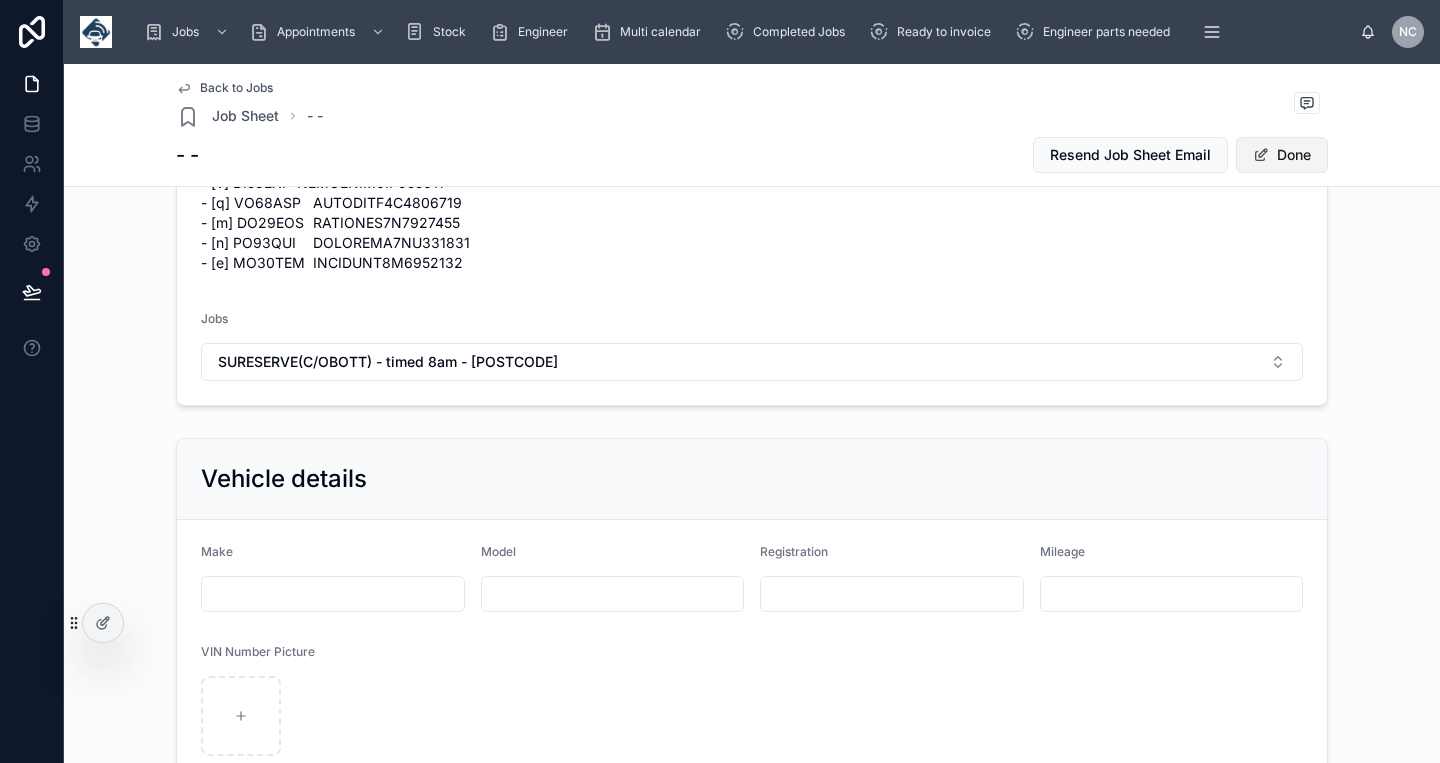 scroll, scrollTop: 3106, scrollLeft: 0, axis: vertical 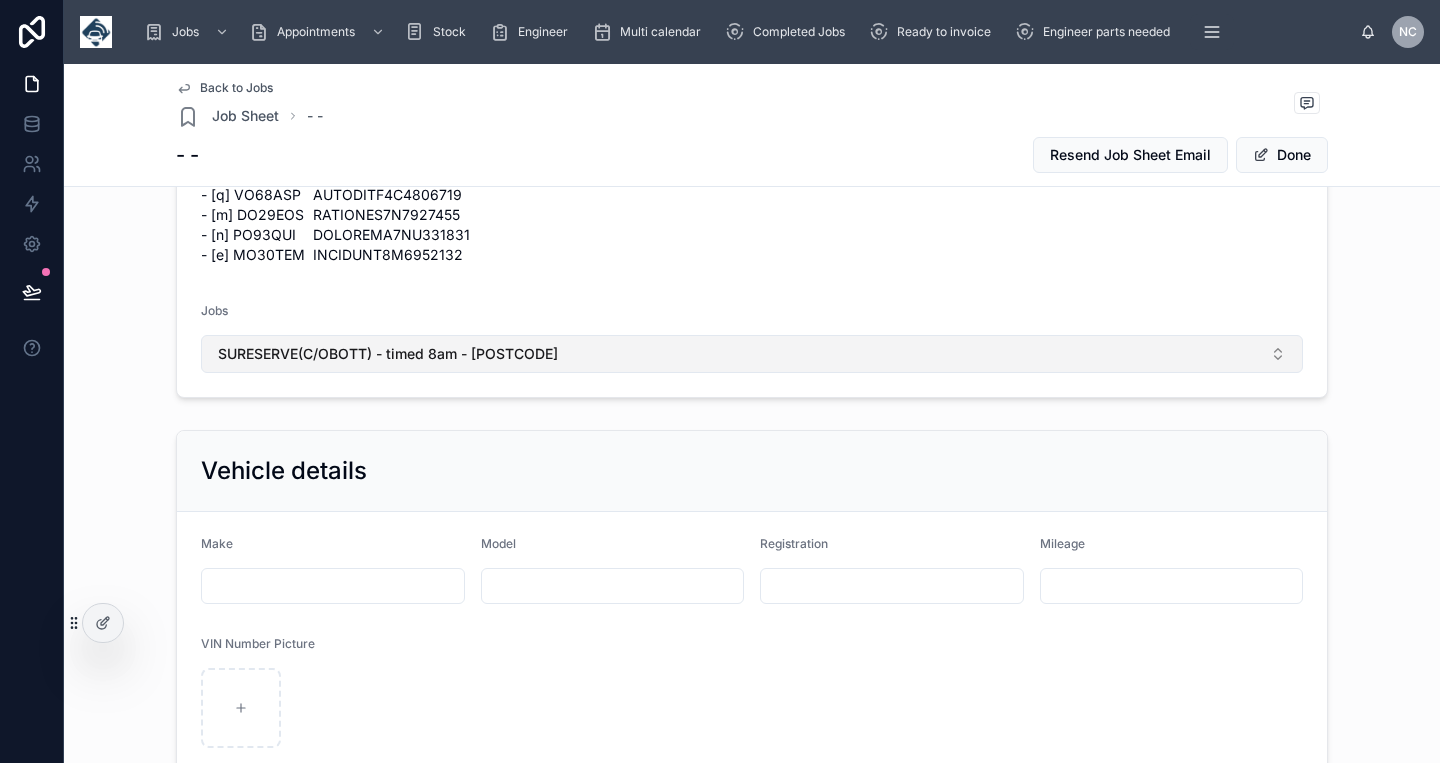 click on "SURESERVE(C/OBOTT) - timed 8am - [POSTCODE]" at bounding box center (752, 354) 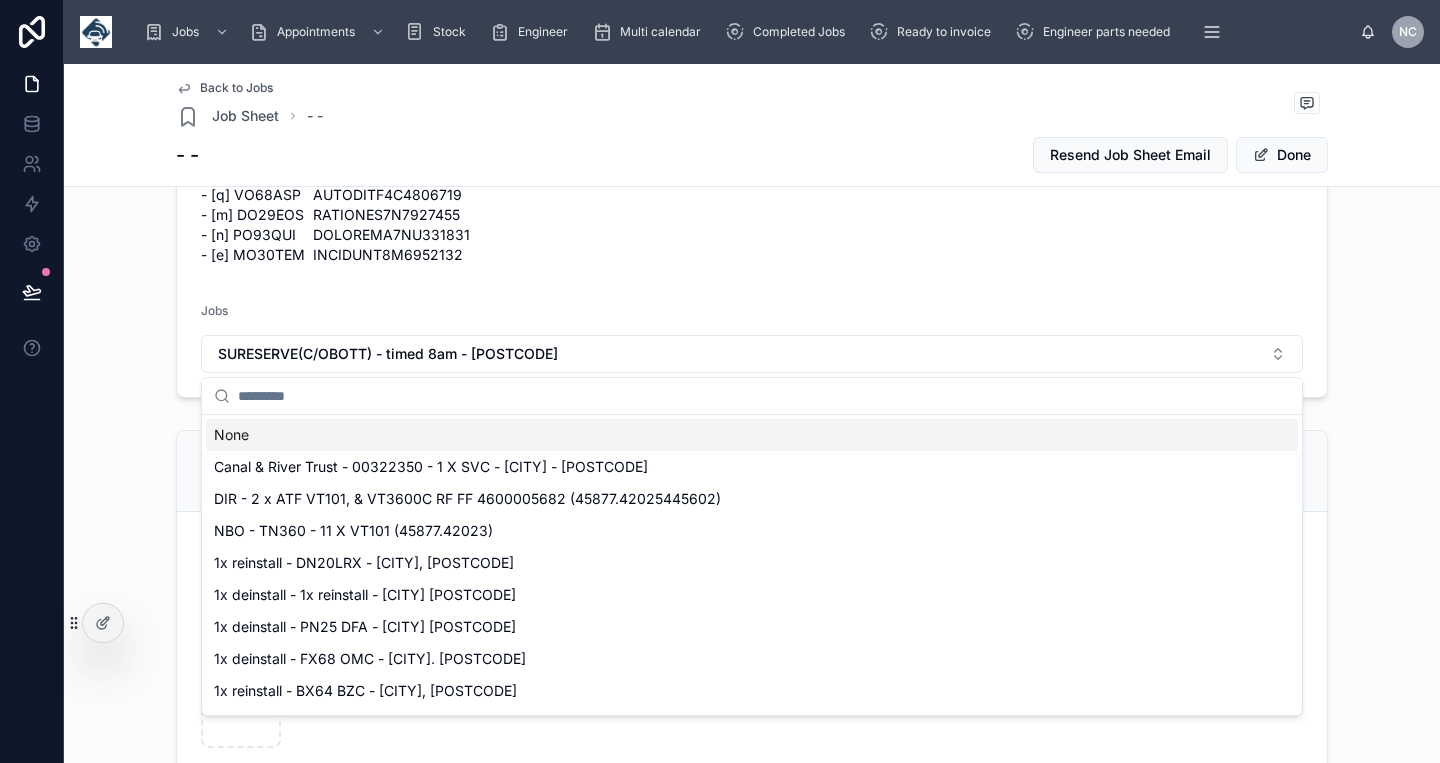 click on "Jobs" at bounding box center (752, 315) 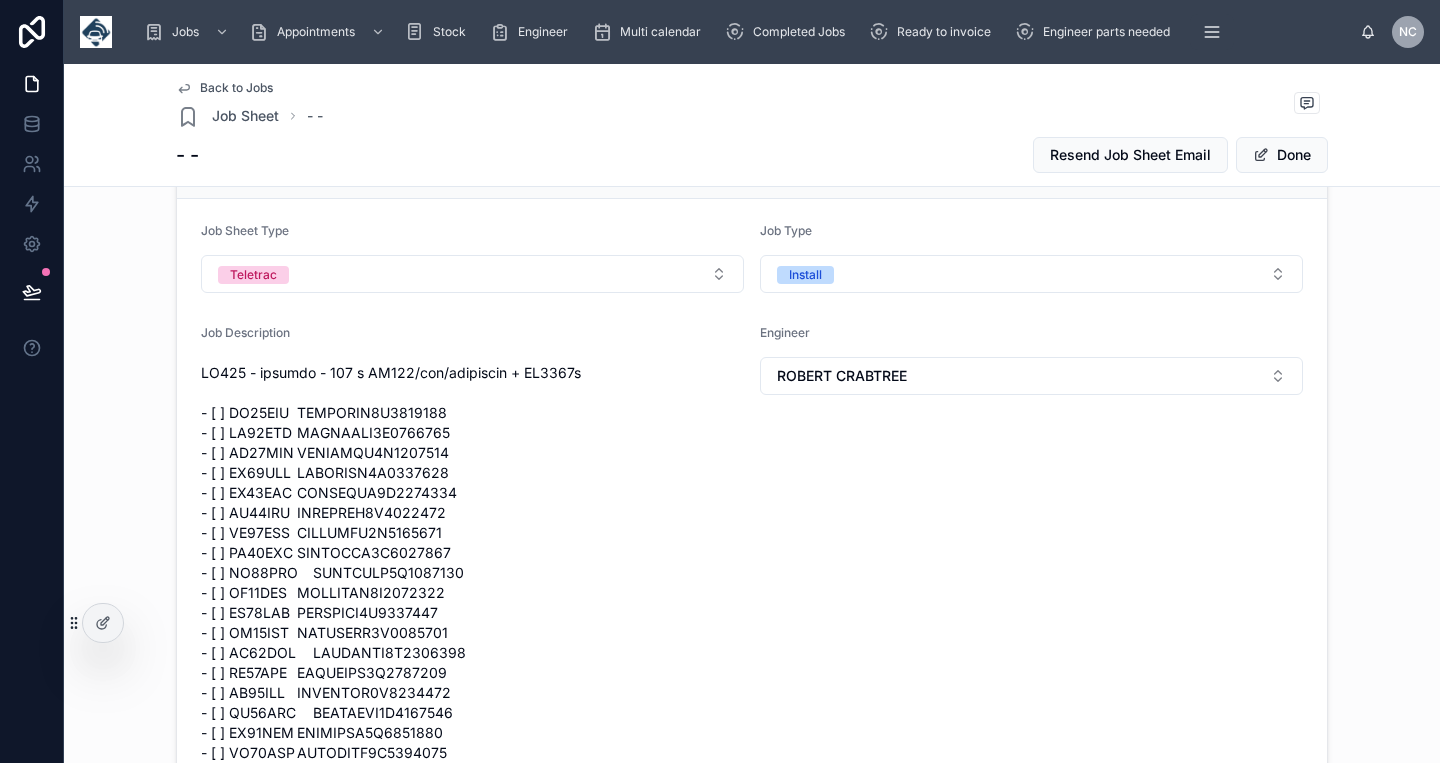 scroll, scrollTop: 155, scrollLeft: 0, axis: vertical 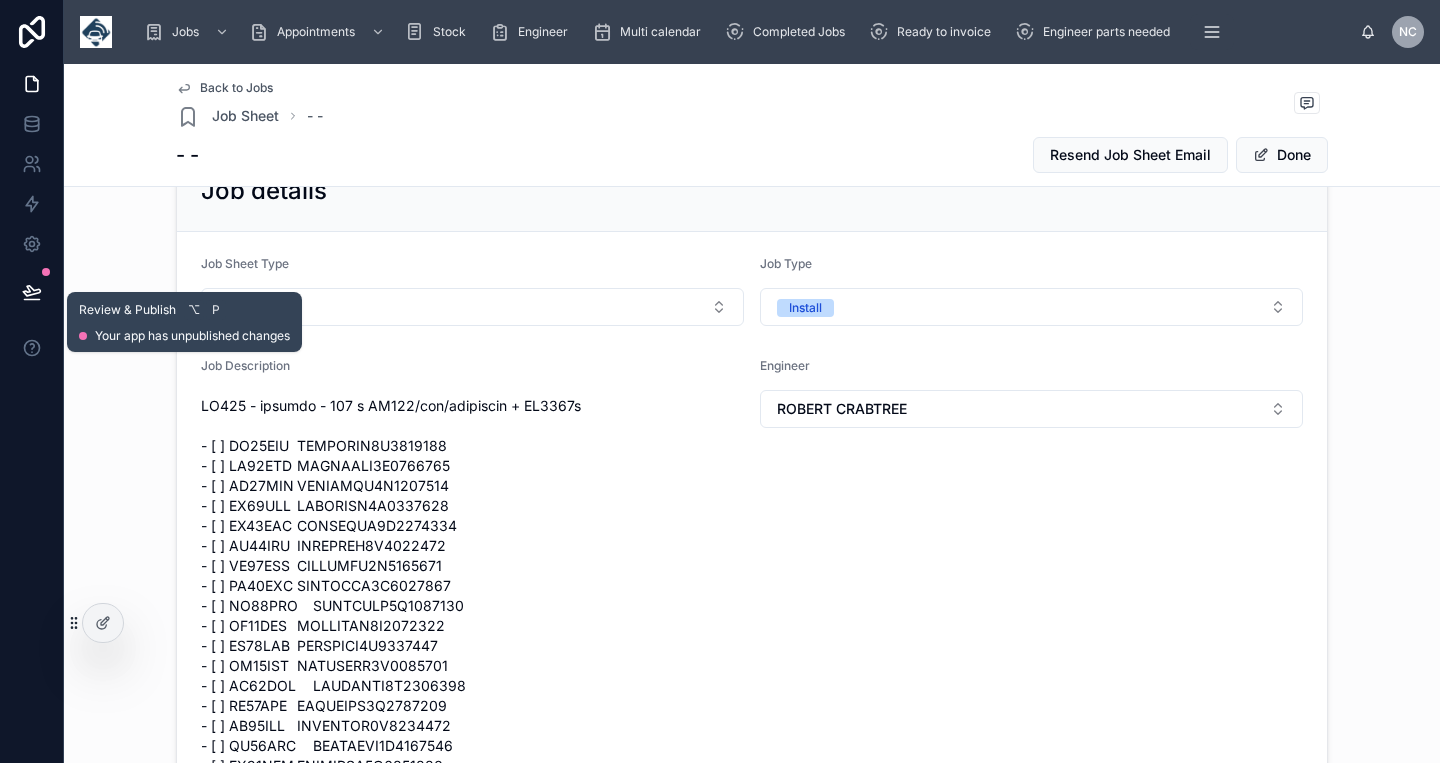 click 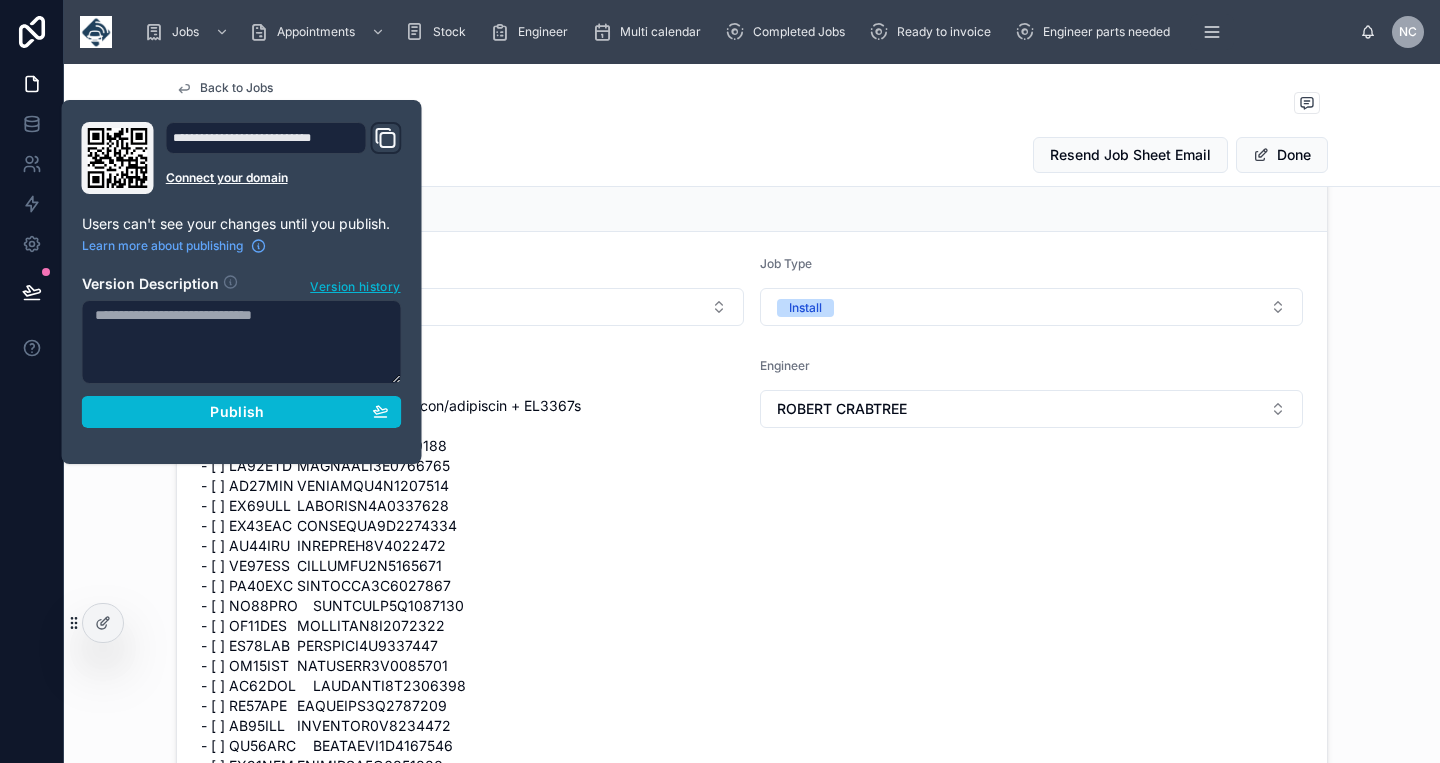 click at bounding box center (242, 342) 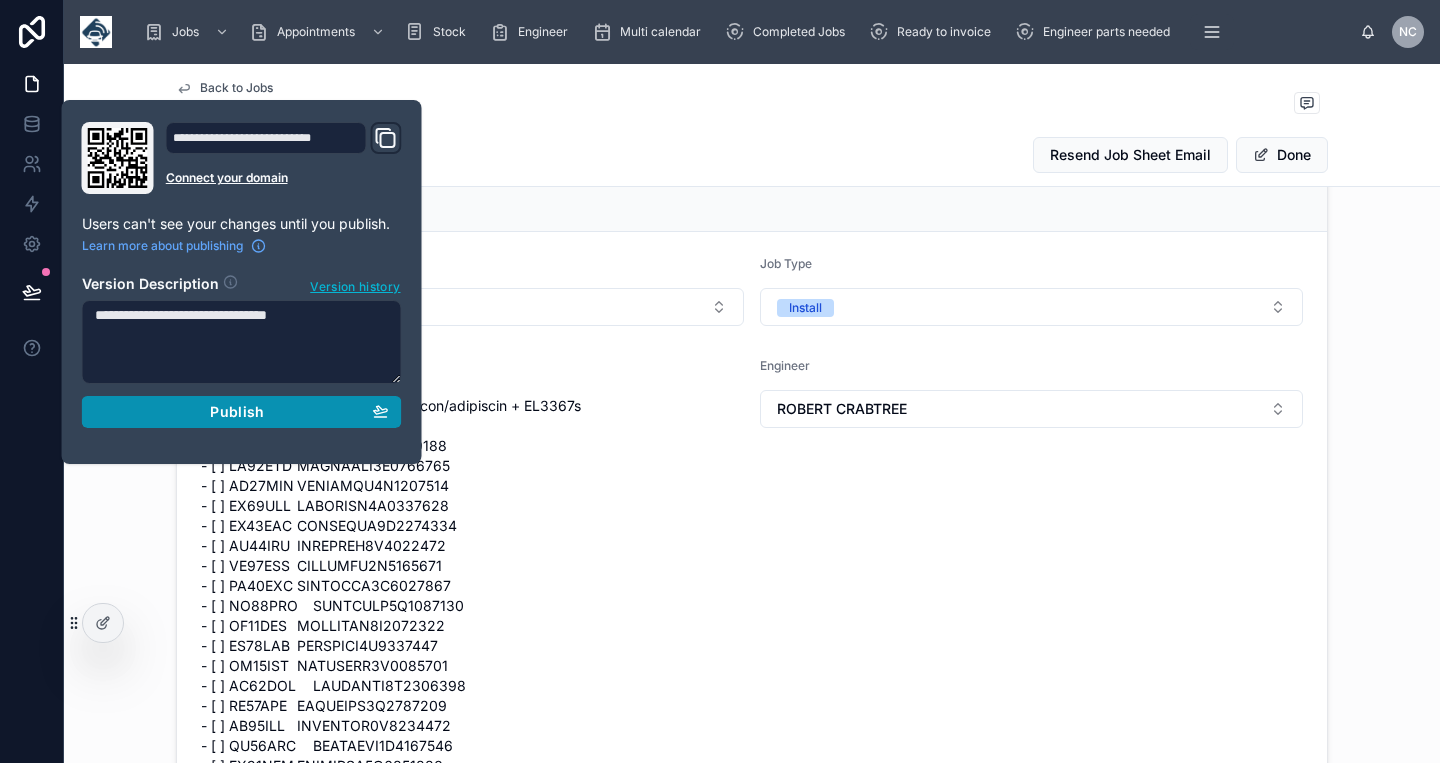 type on "**********" 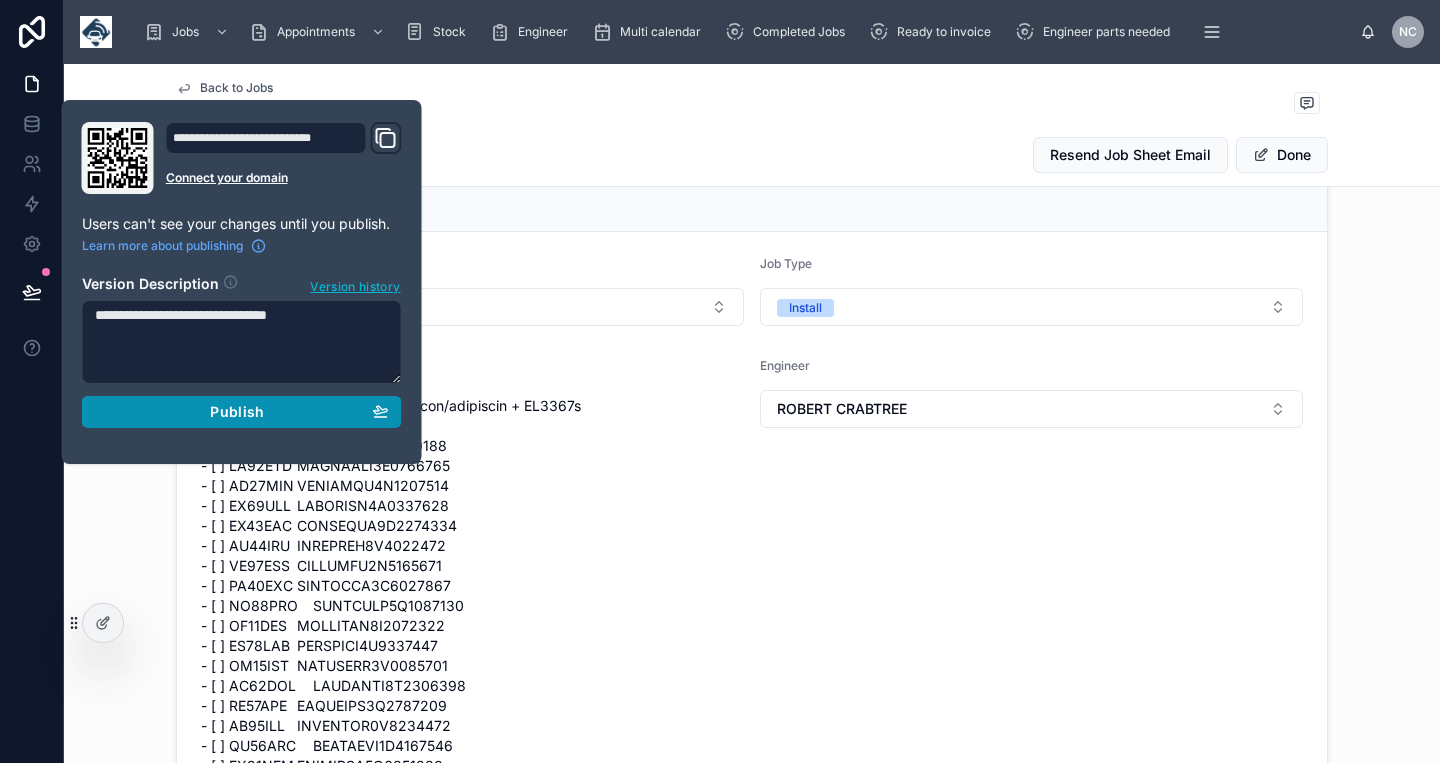 click on "Publish" at bounding box center (242, 412) 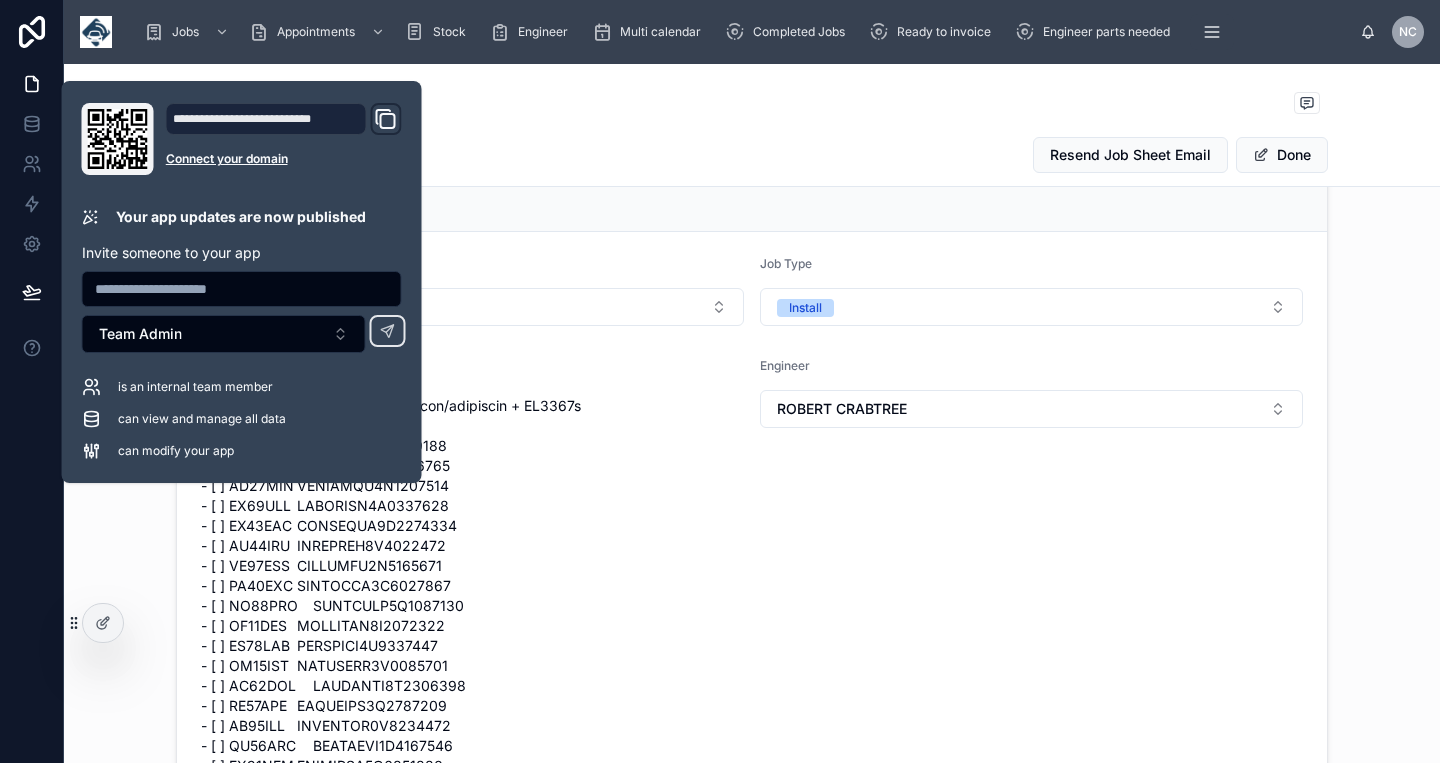 click on "Back to Jobs Job Sheet  -  -" at bounding box center (752, 104) 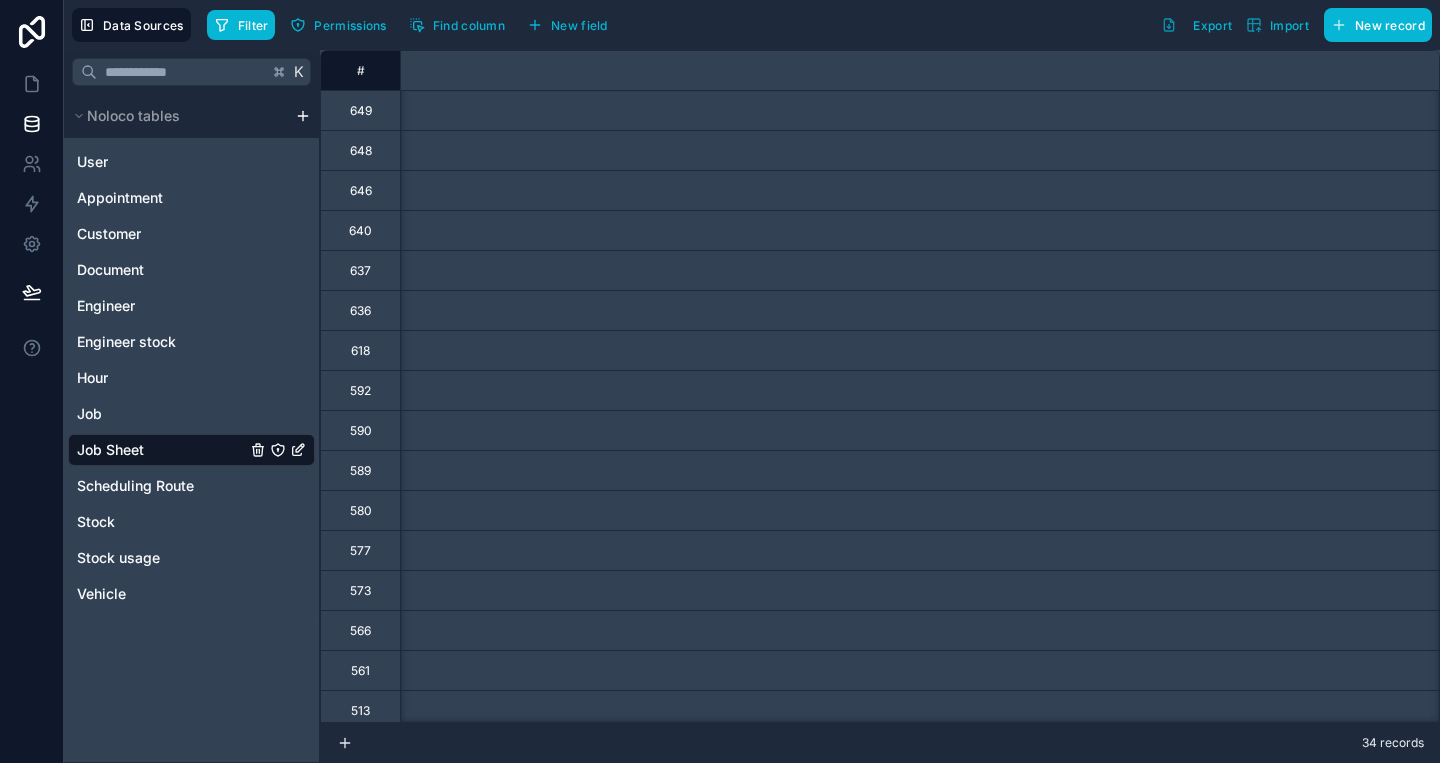 scroll, scrollTop: 0, scrollLeft: 0, axis: both 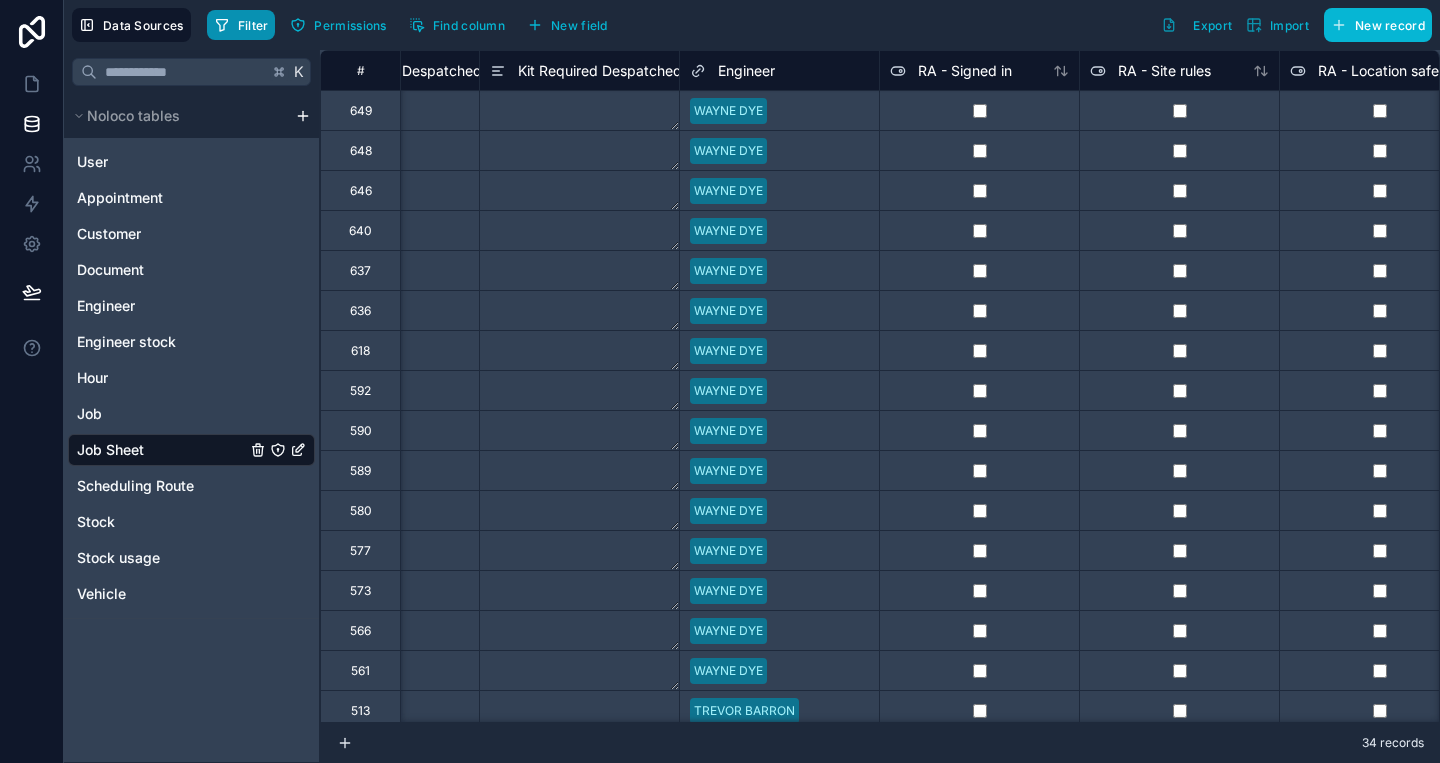 click on "Filter" at bounding box center (253, 25) 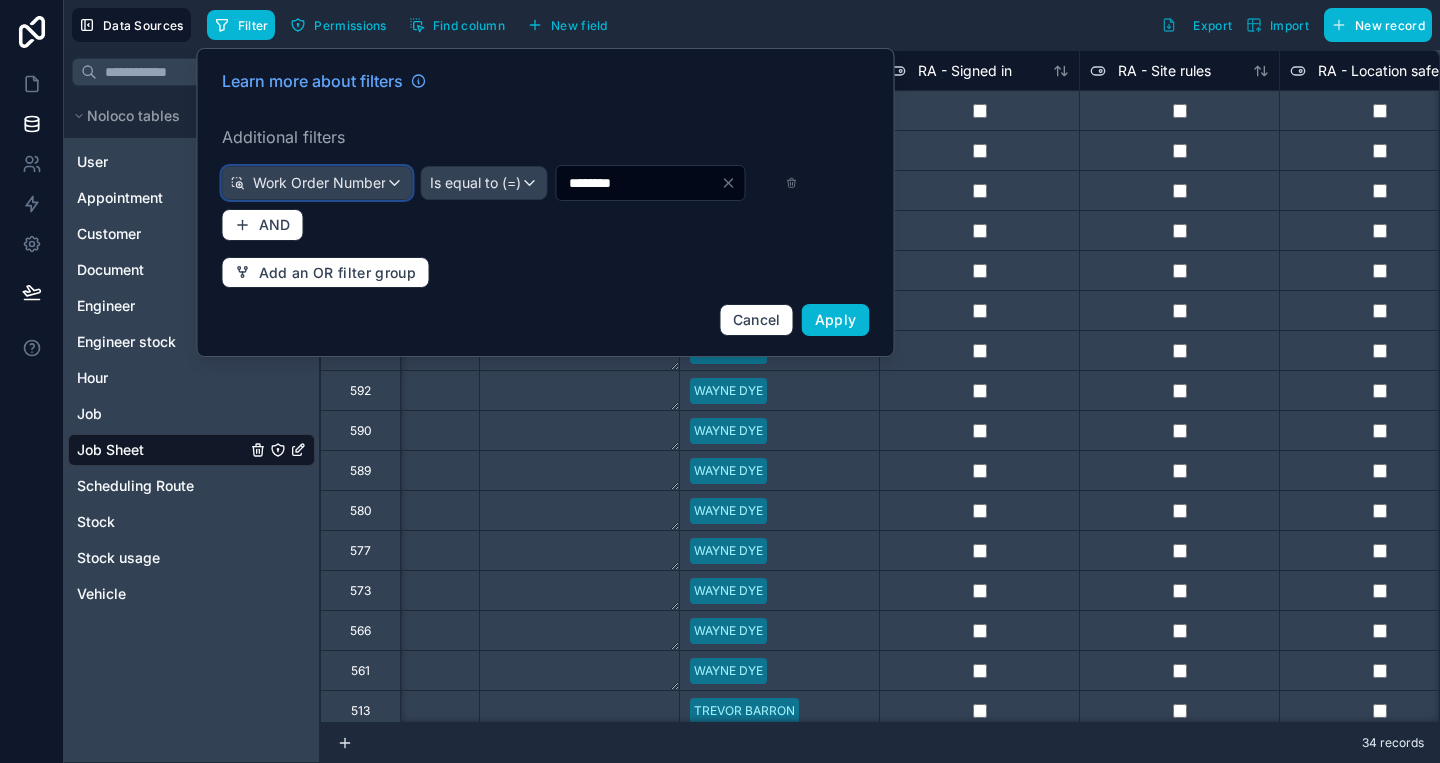 click on "Work Order Number" at bounding box center (317, 183) 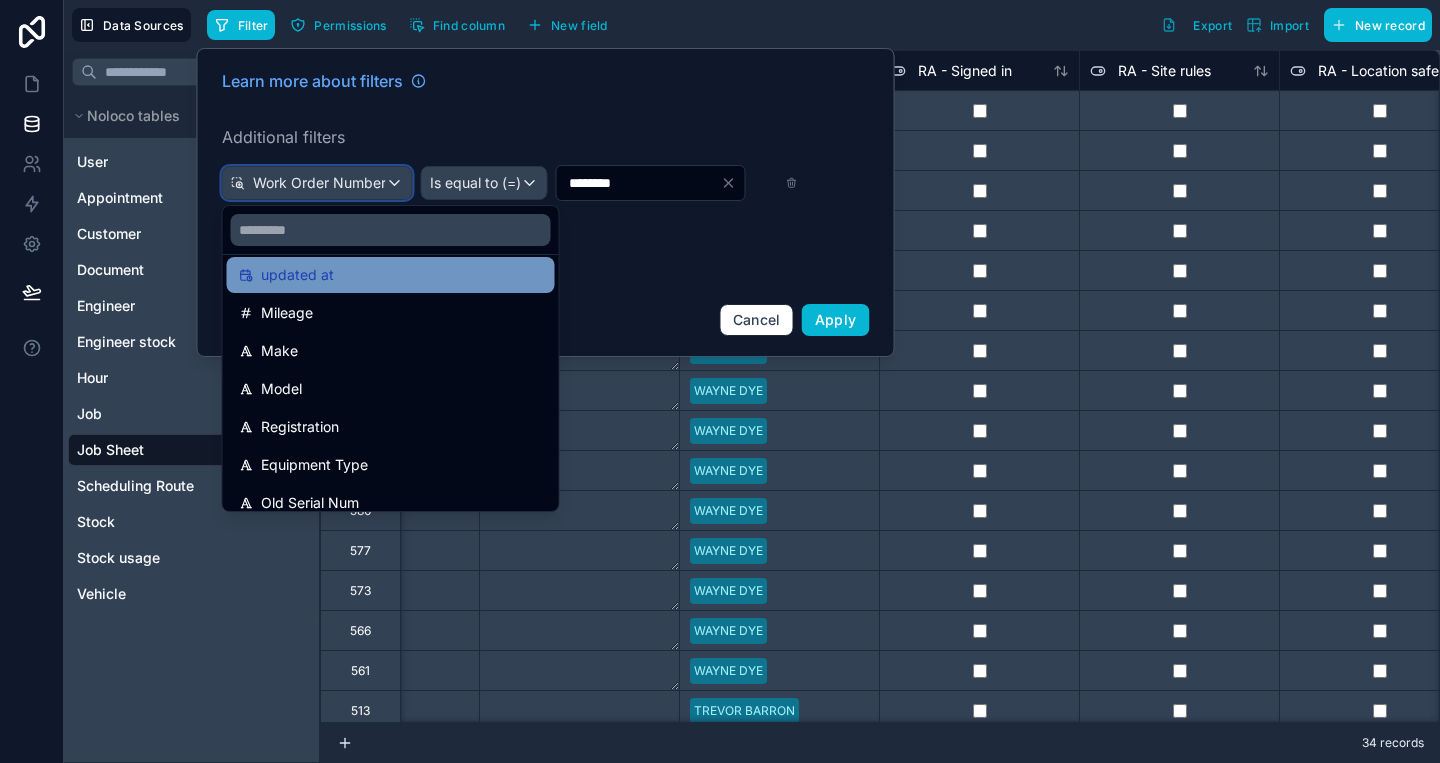 scroll, scrollTop: 131, scrollLeft: 0, axis: vertical 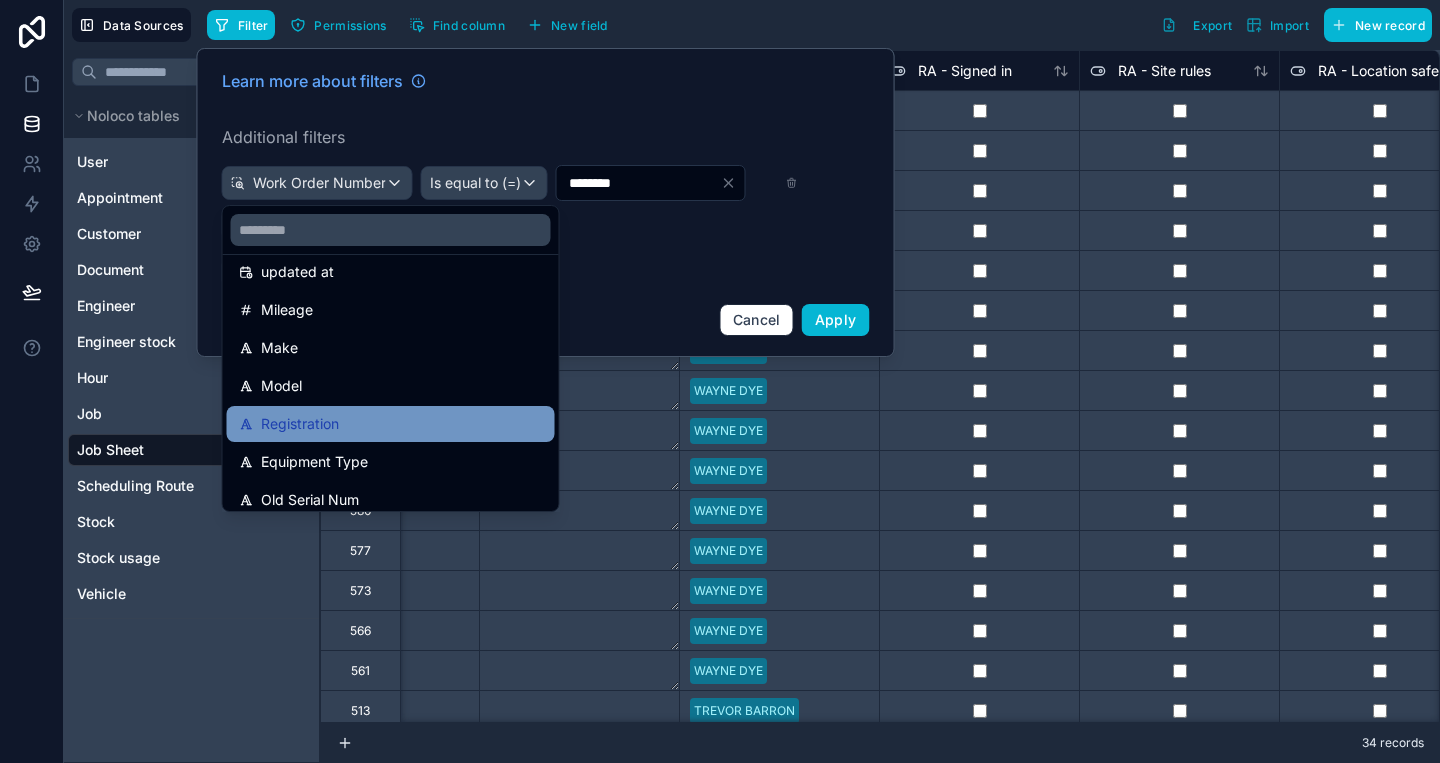 click on "Registration" at bounding box center [300, 424] 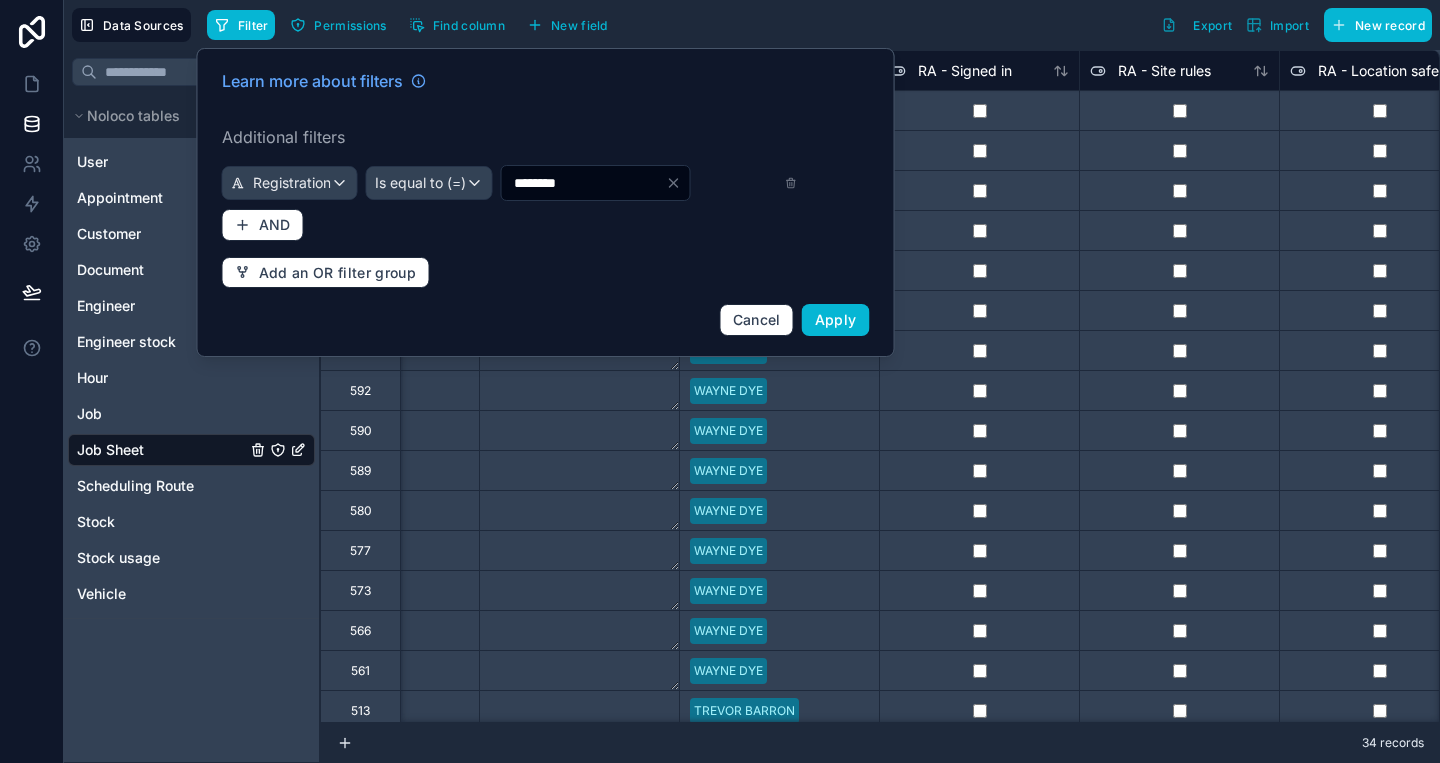 click on "********" at bounding box center (584, 183) 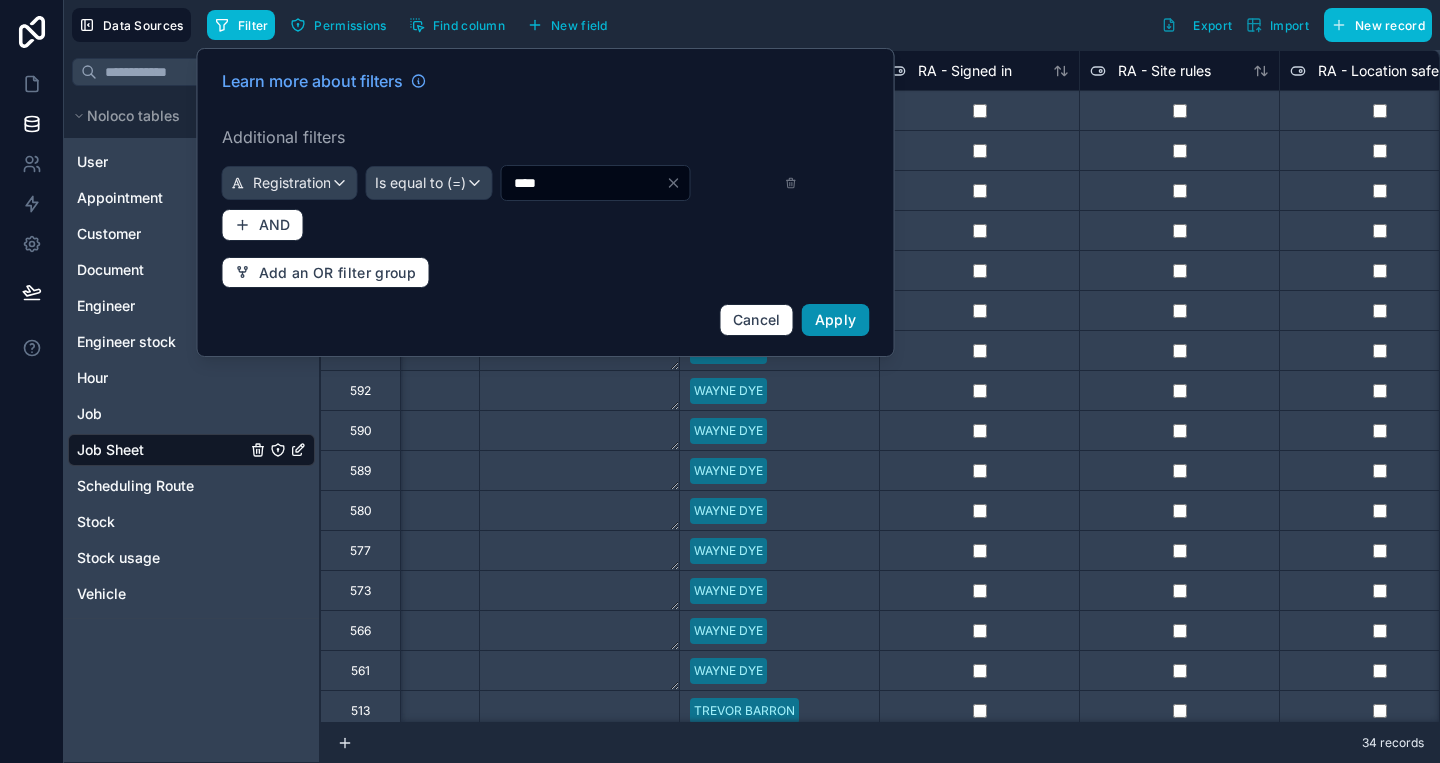 type on "****" 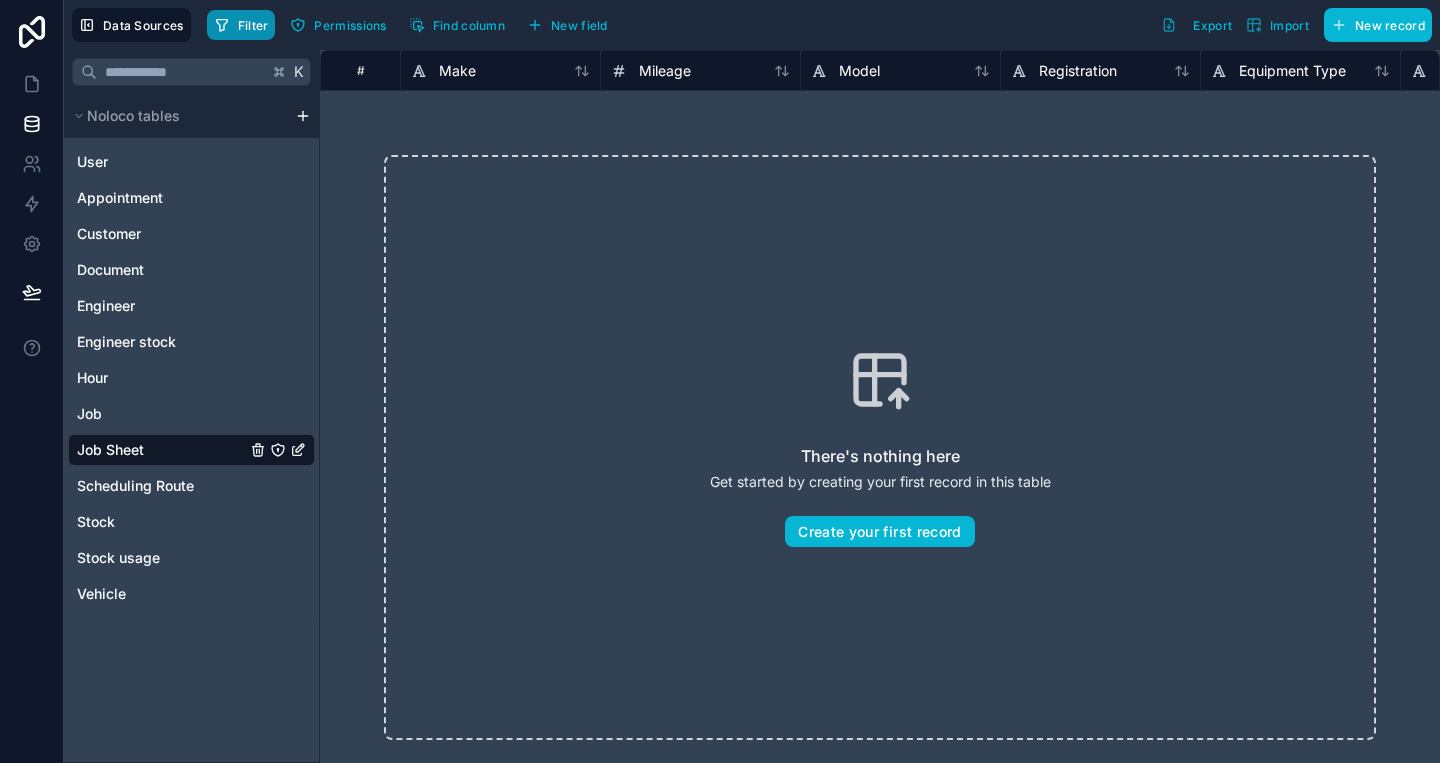 click on "Filter" at bounding box center (253, 25) 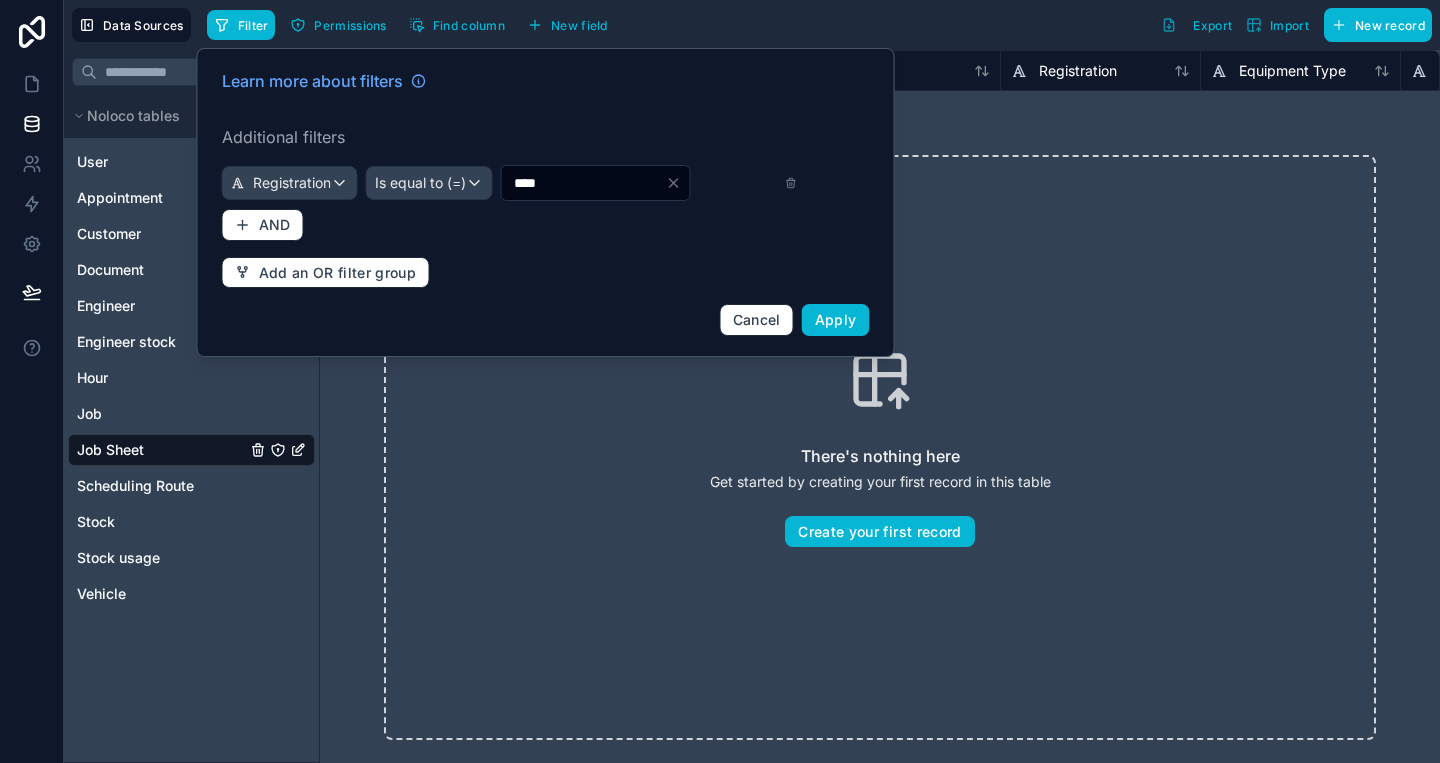 click on "****" at bounding box center (584, 183) 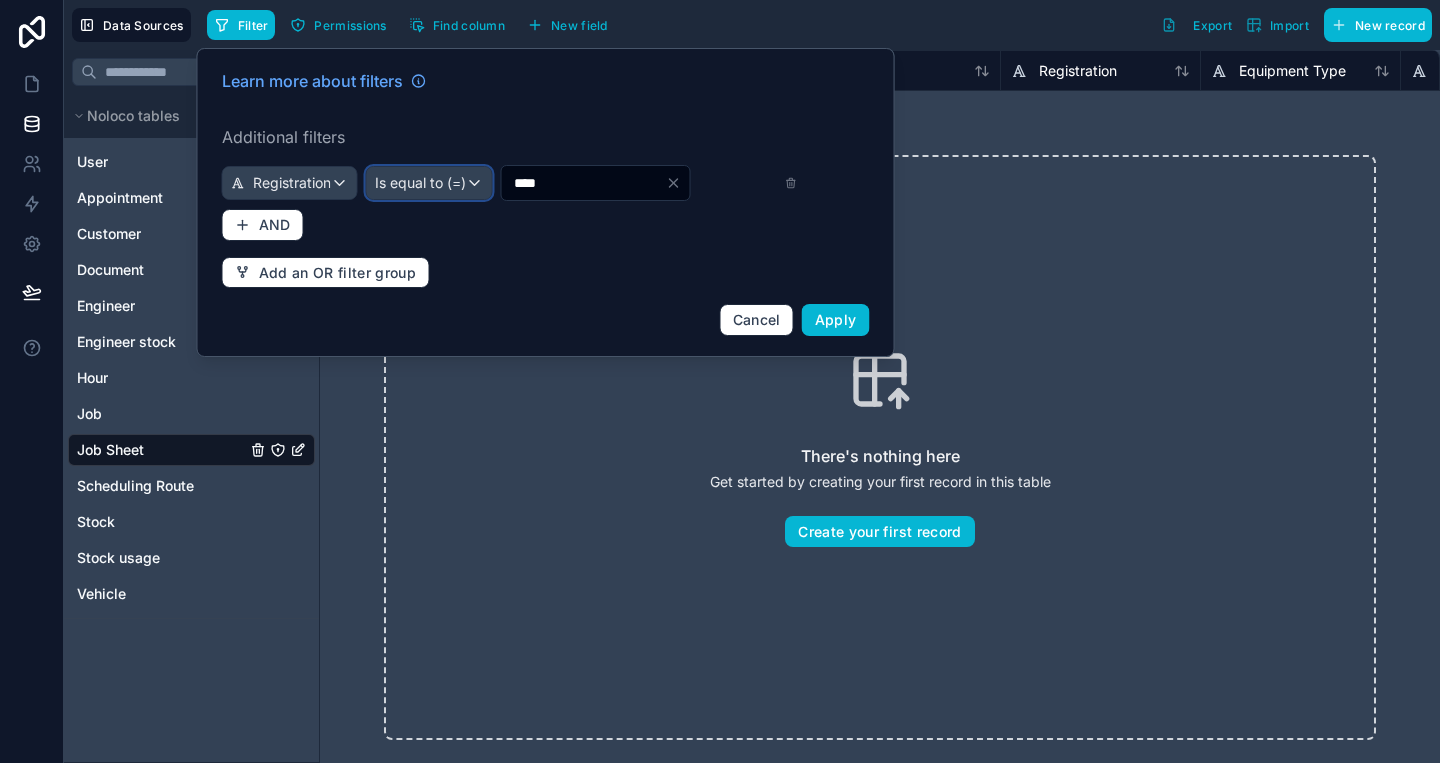 click on "Is equal to (=)" at bounding box center (420, 183) 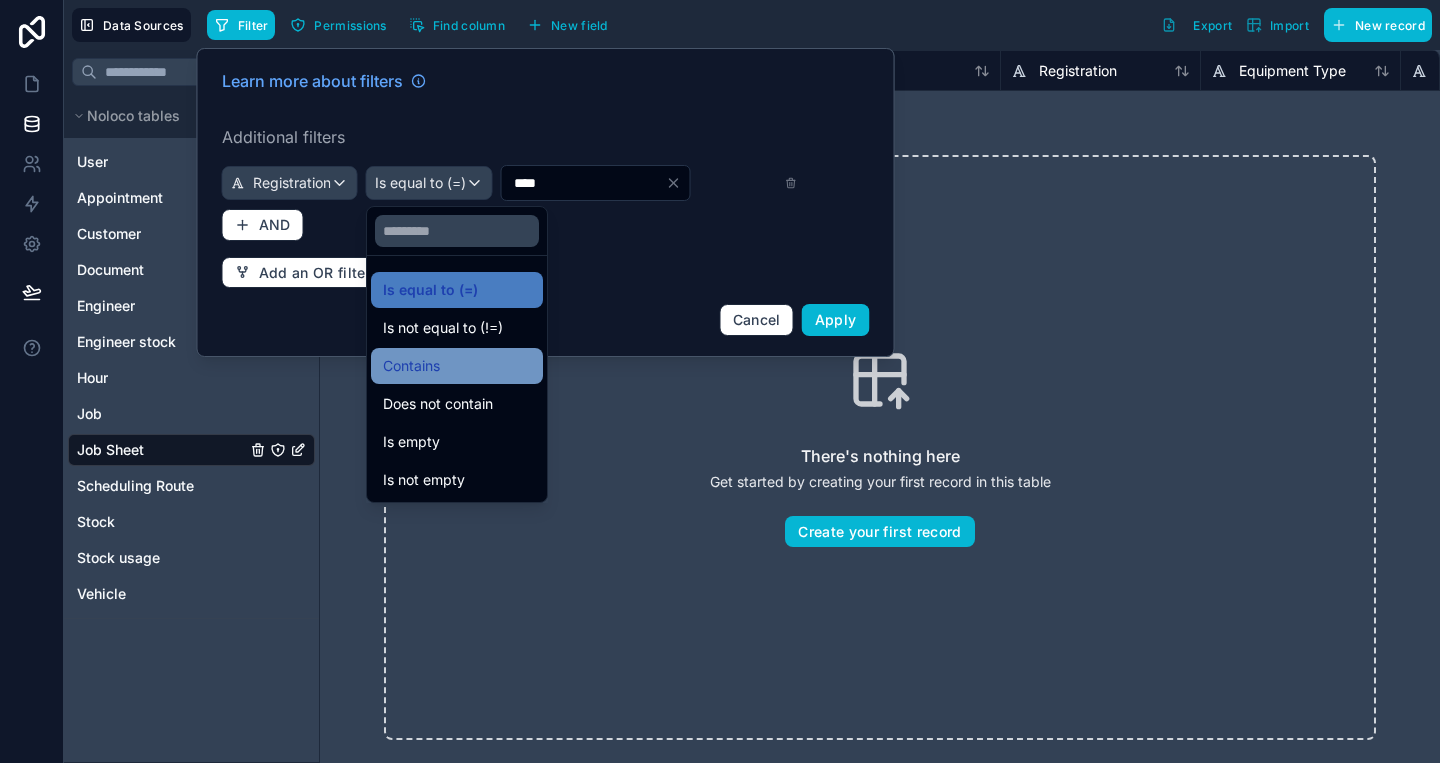 click on "Contains" at bounding box center (457, 366) 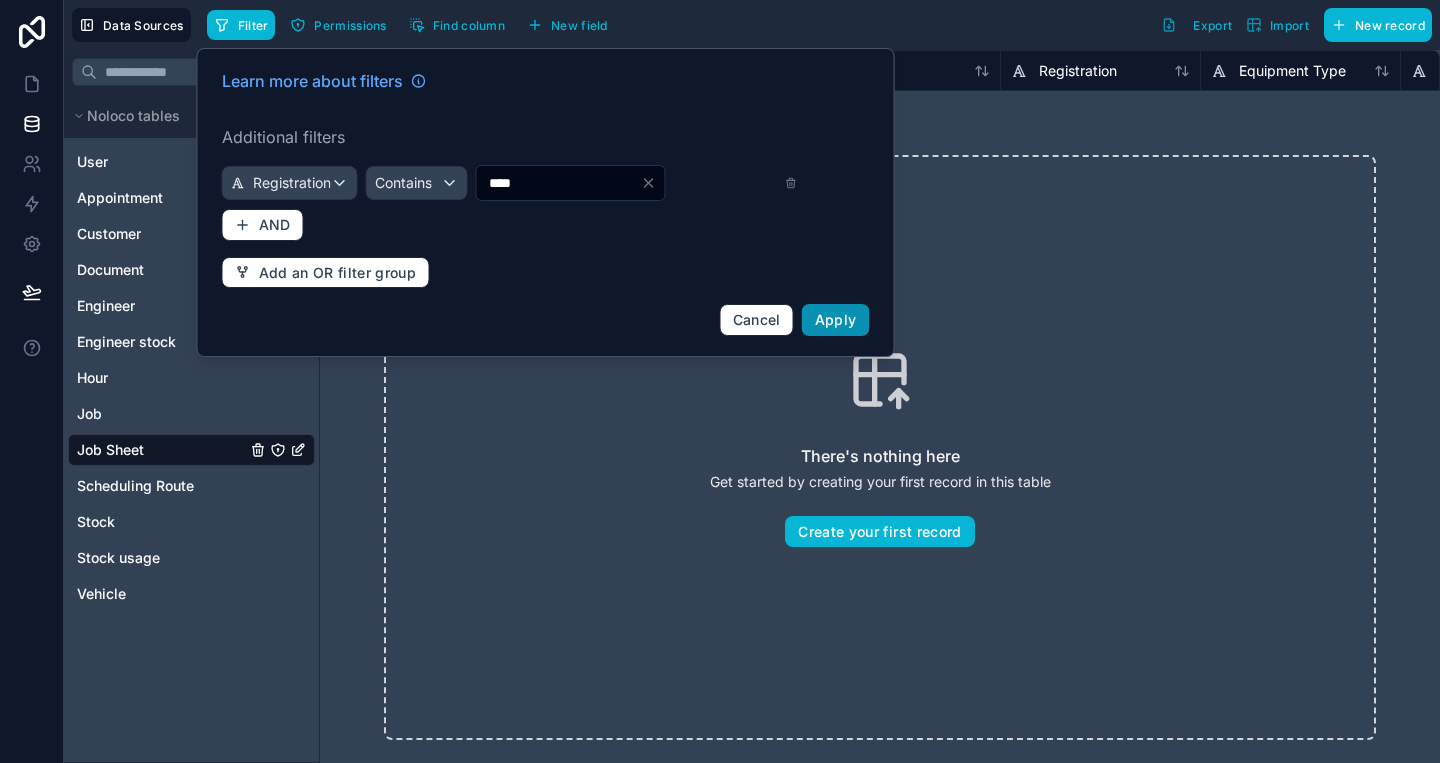 click on "Apply" at bounding box center (836, 319) 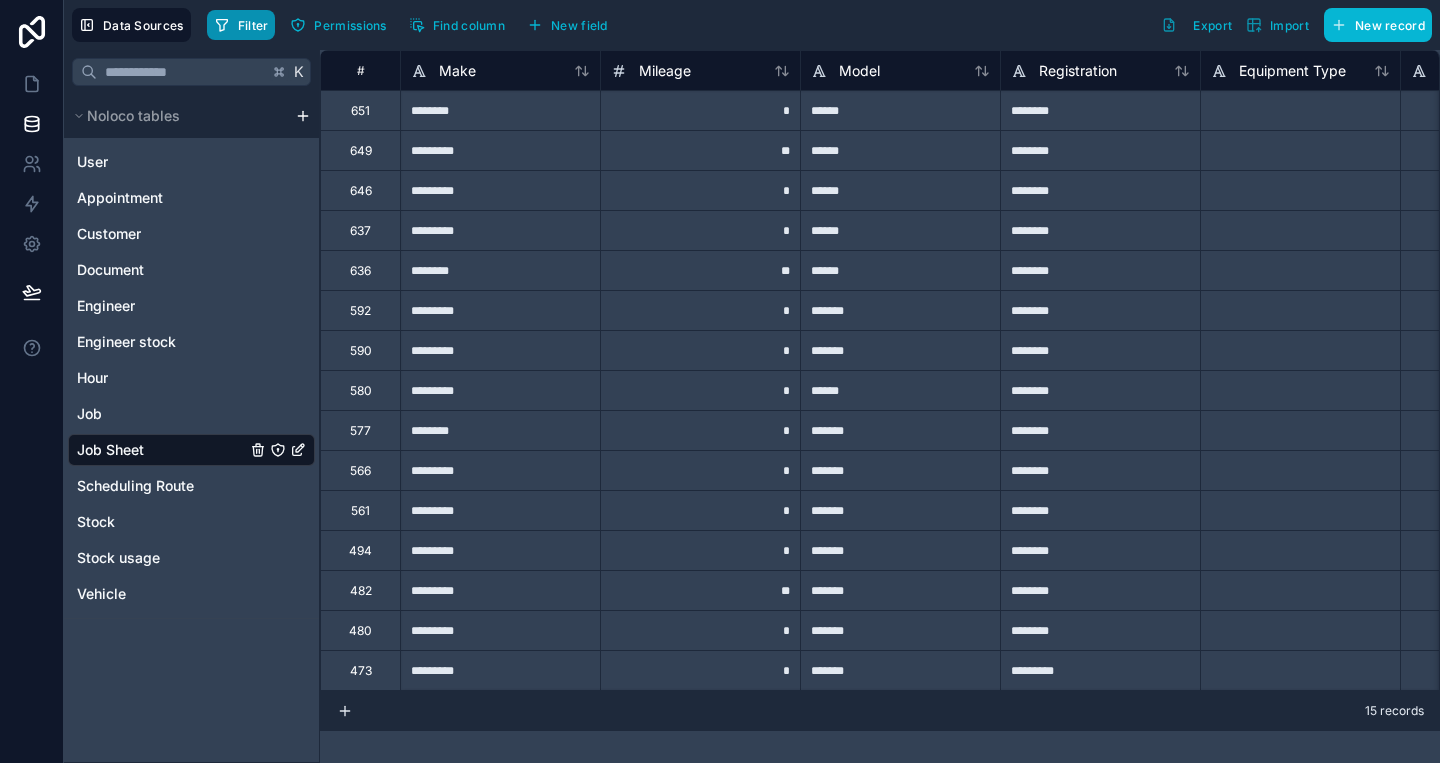 click on "Filter" at bounding box center [241, 25] 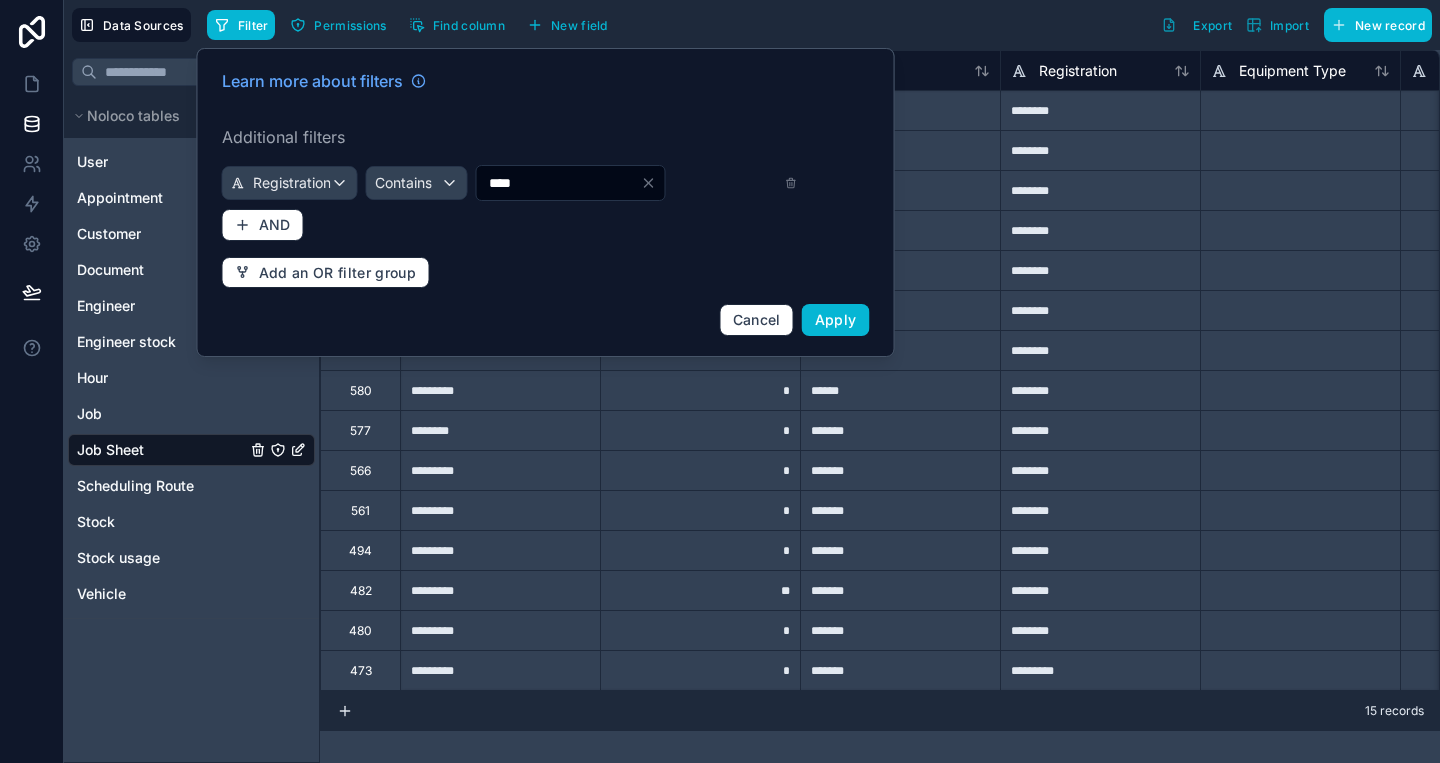 click on "****" at bounding box center [559, 183] 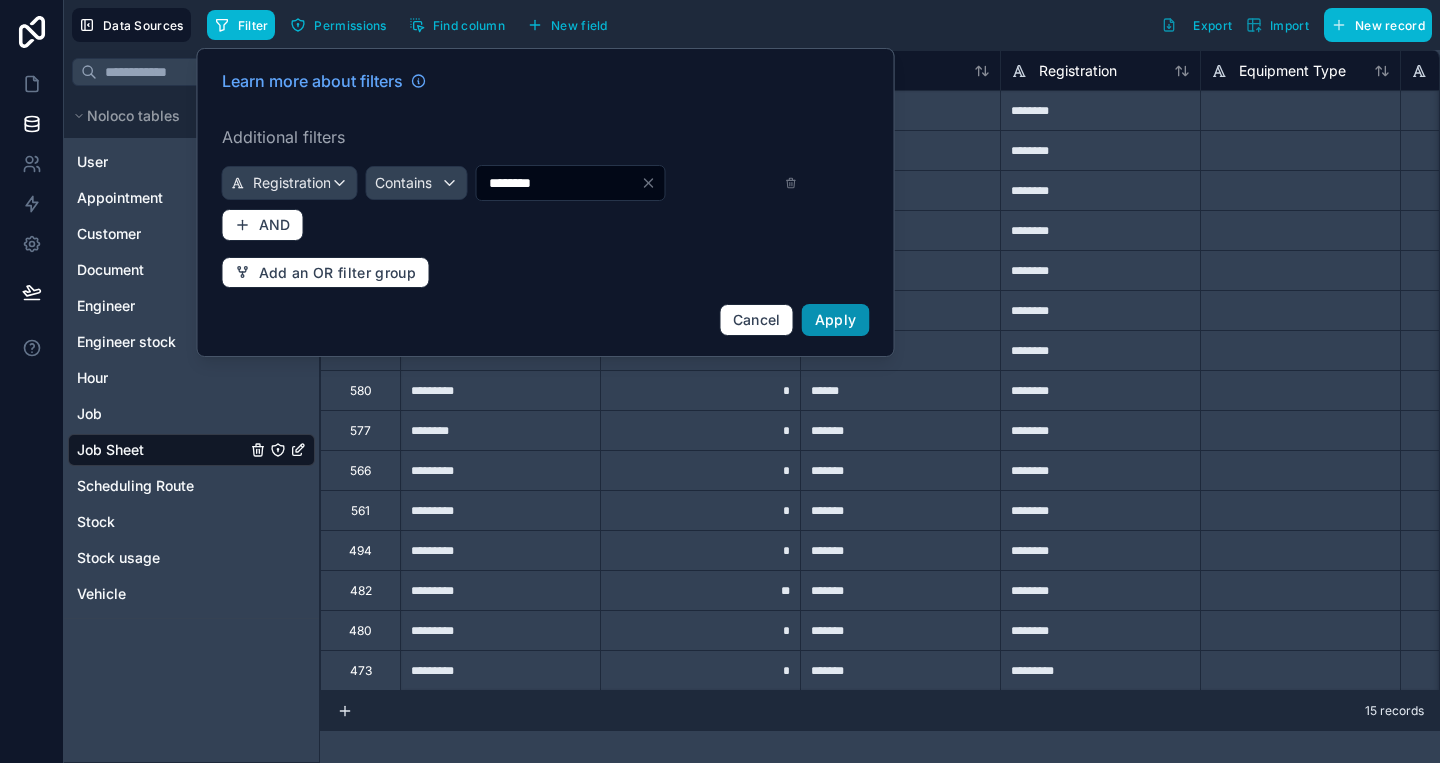 type on "********" 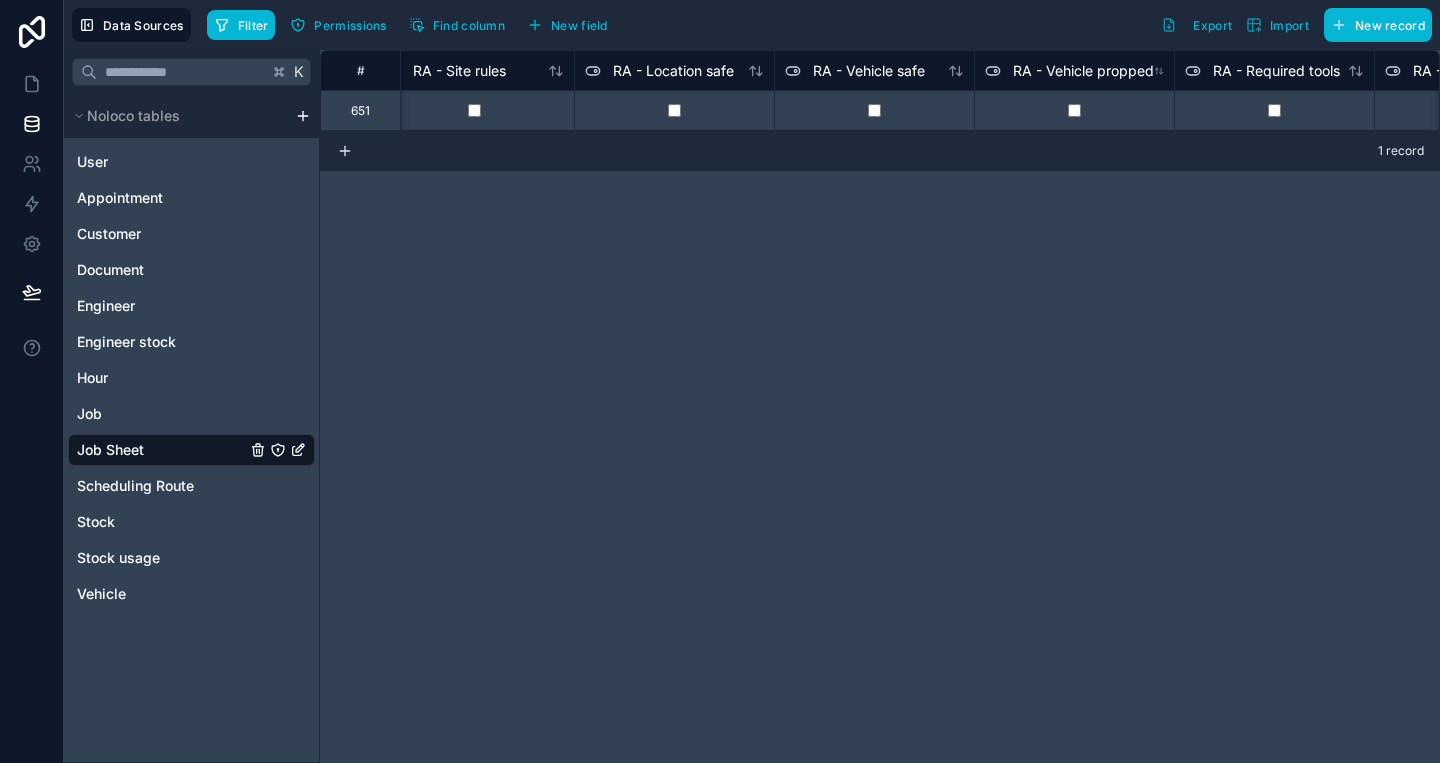 scroll, scrollTop: 0, scrollLeft: 32961, axis: horizontal 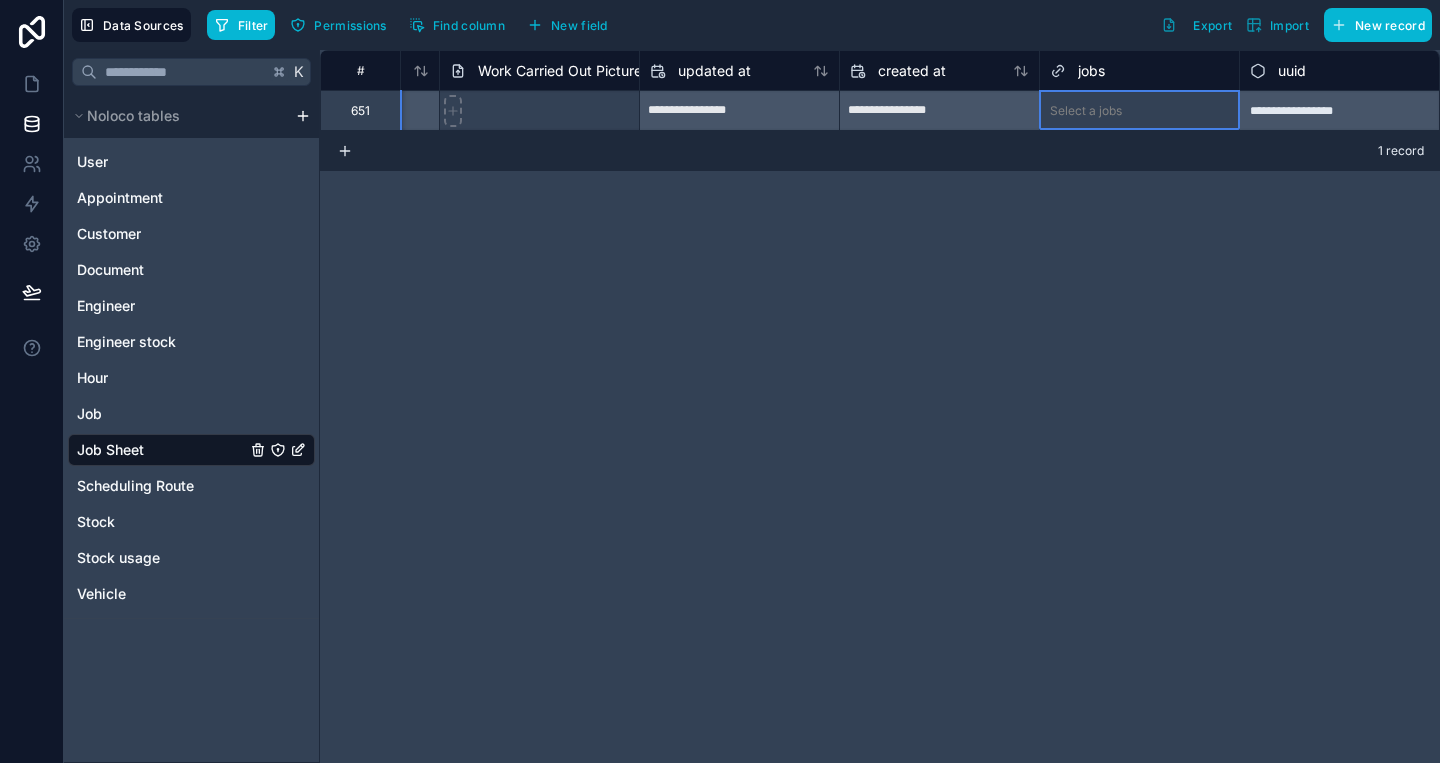 click on "Select a jobs" at bounding box center (1139, 110) 